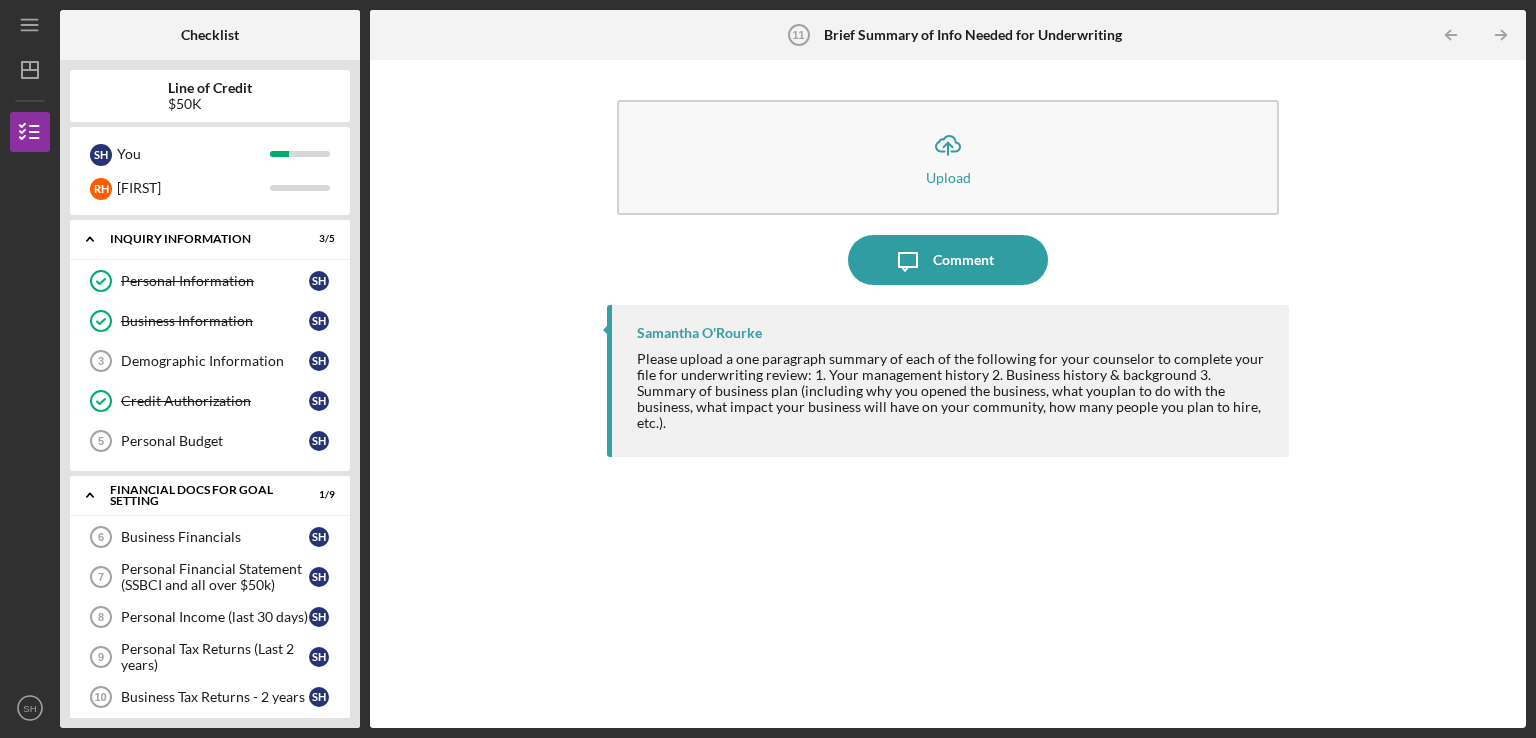 scroll, scrollTop: 0, scrollLeft: 0, axis: both 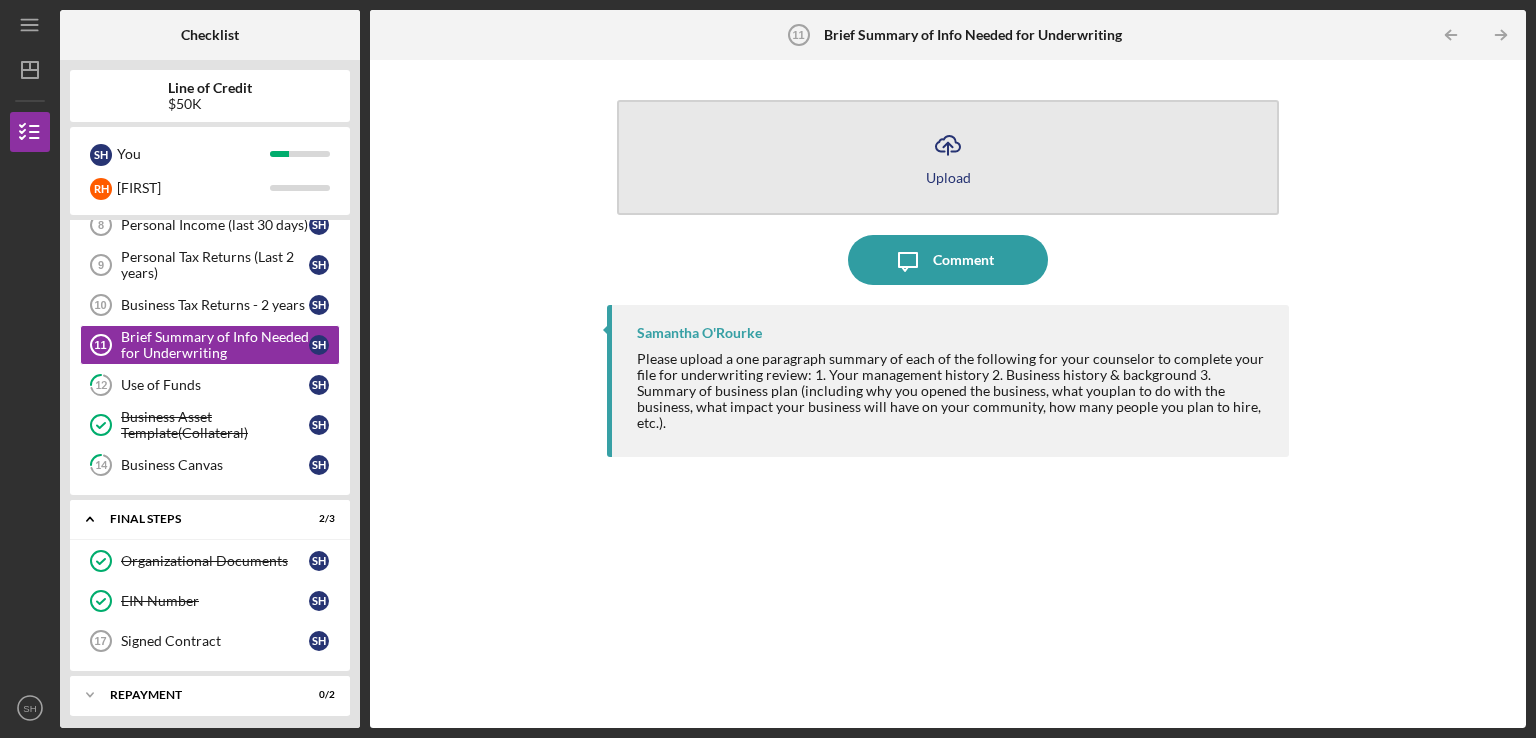 click on "Upload" at bounding box center (948, 177) 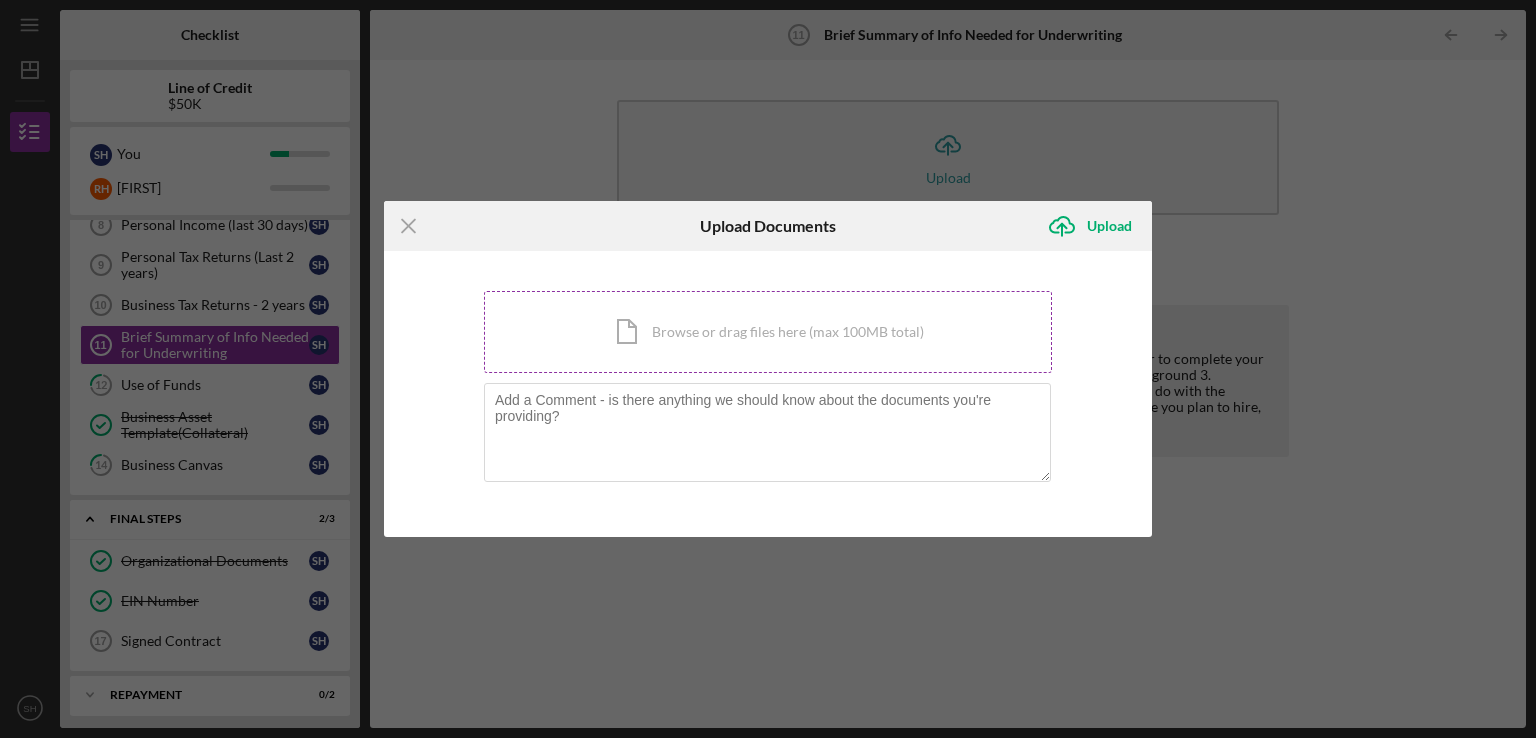 click on "Icon/Document Browse or drag files here (max 100MB total) Tap to choose files or take a photo" at bounding box center (768, 332) 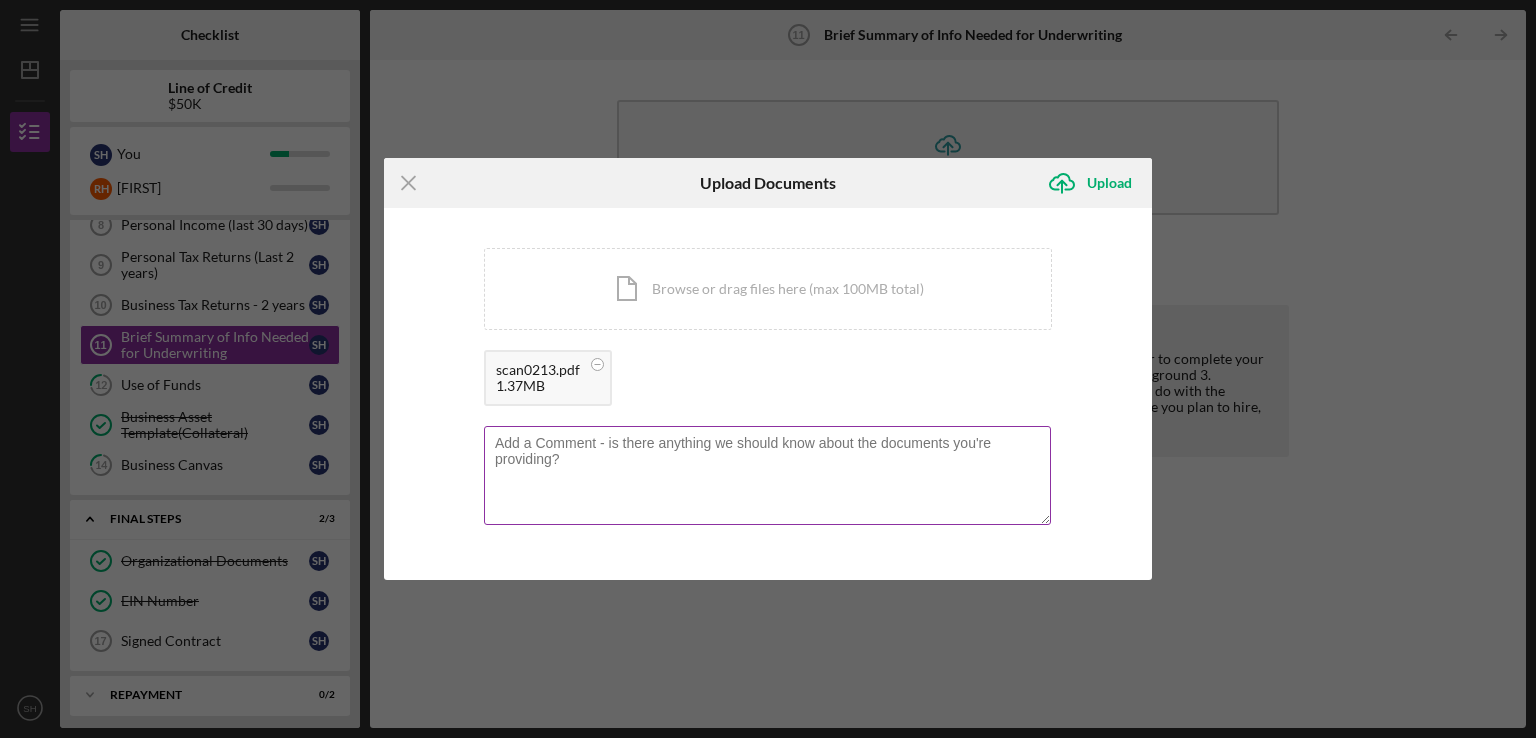 click at bounding box center (767, 475) 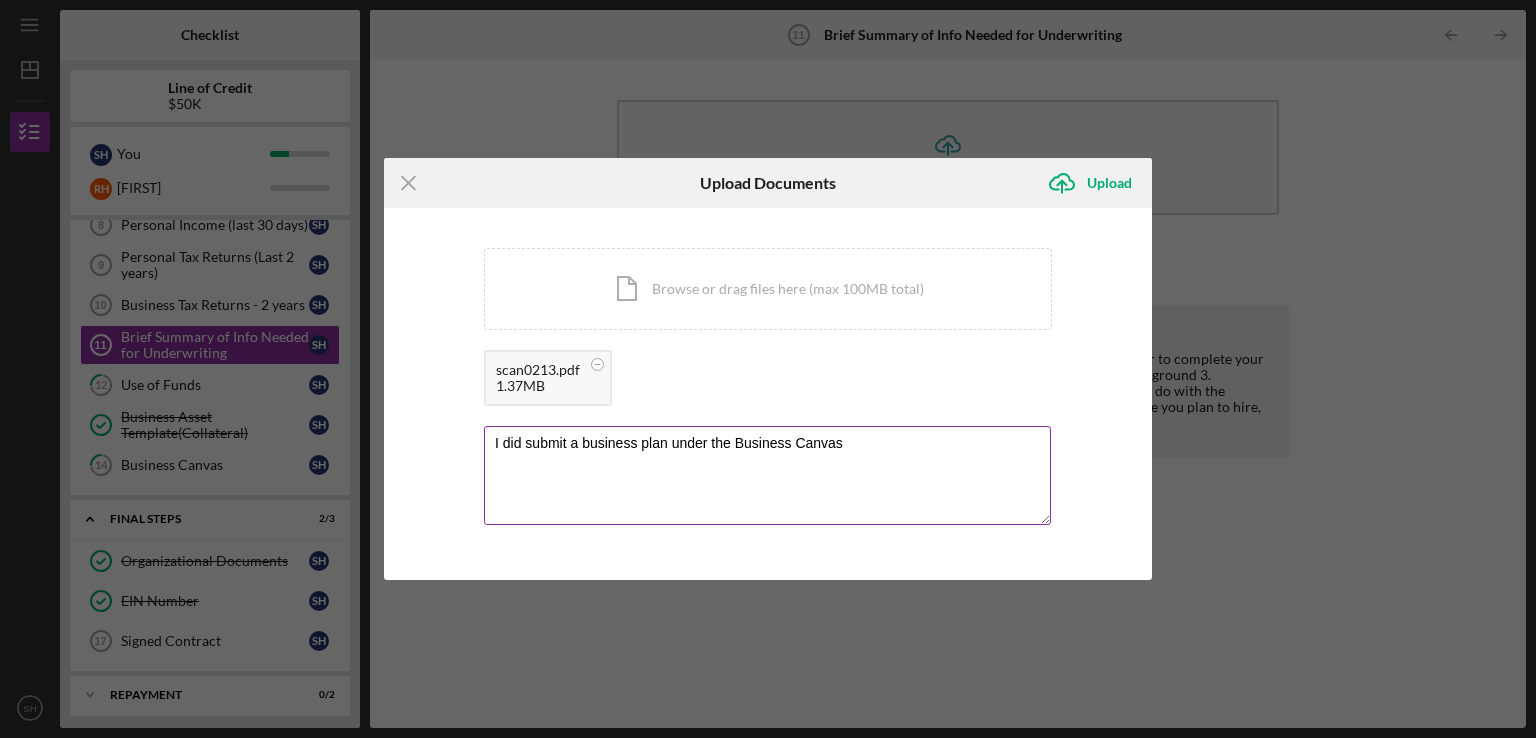 drag, startPoint x: 499, startPoint y: 442, endPoint x: 488, endPoint y: 442, distance: 11 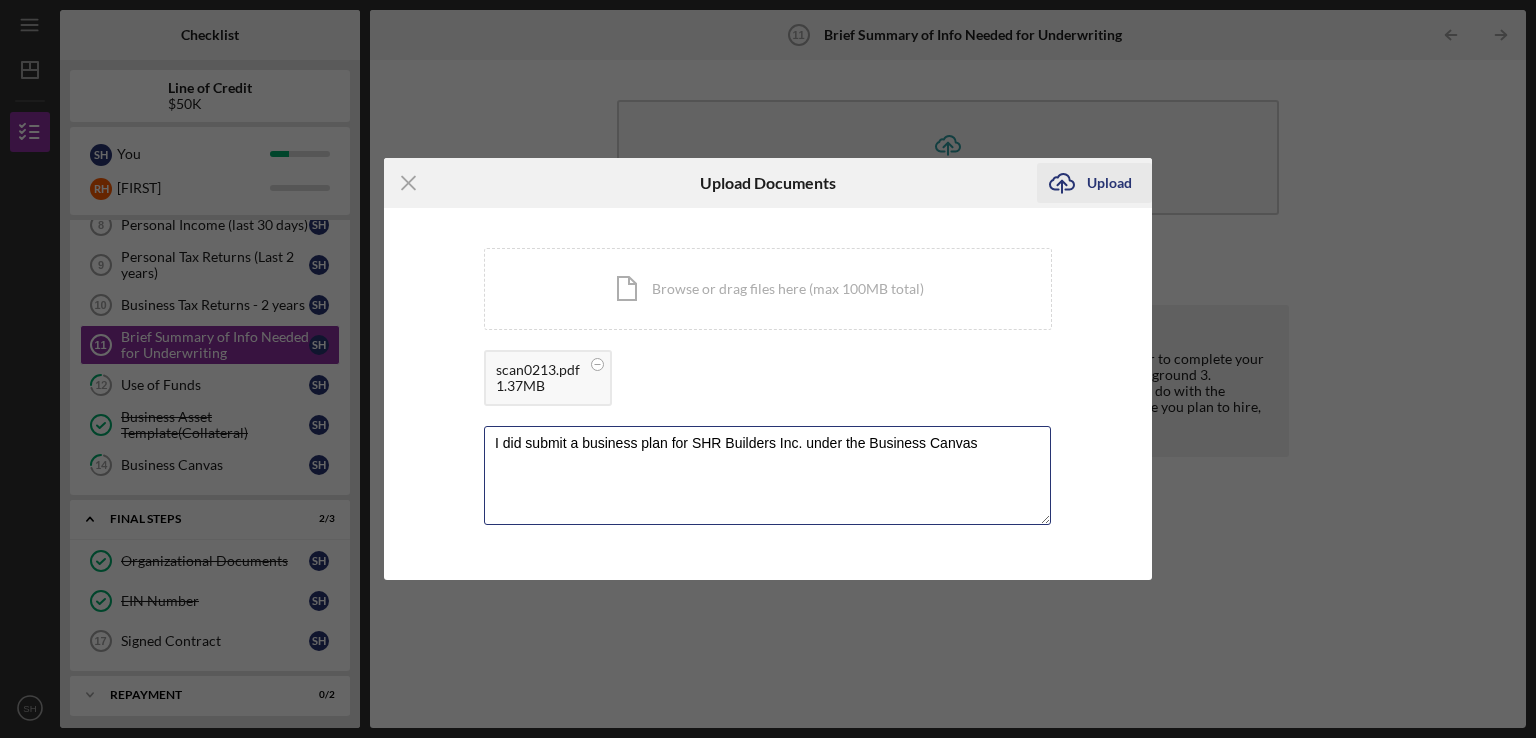type on "I did submit a business plan for SHR Builders Inc. under the Business Canvas" 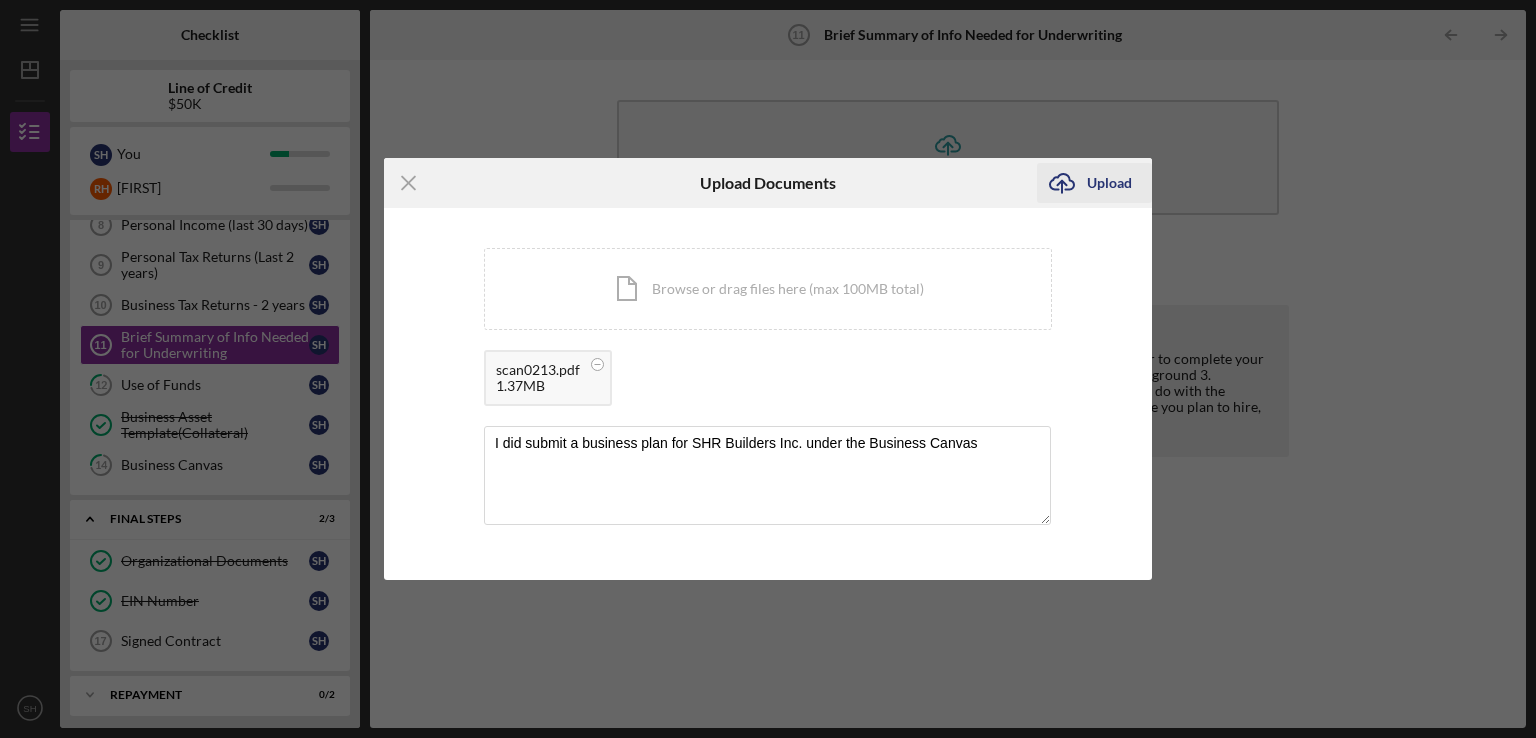 click on "Upload" at bounding box center (1109, 183) 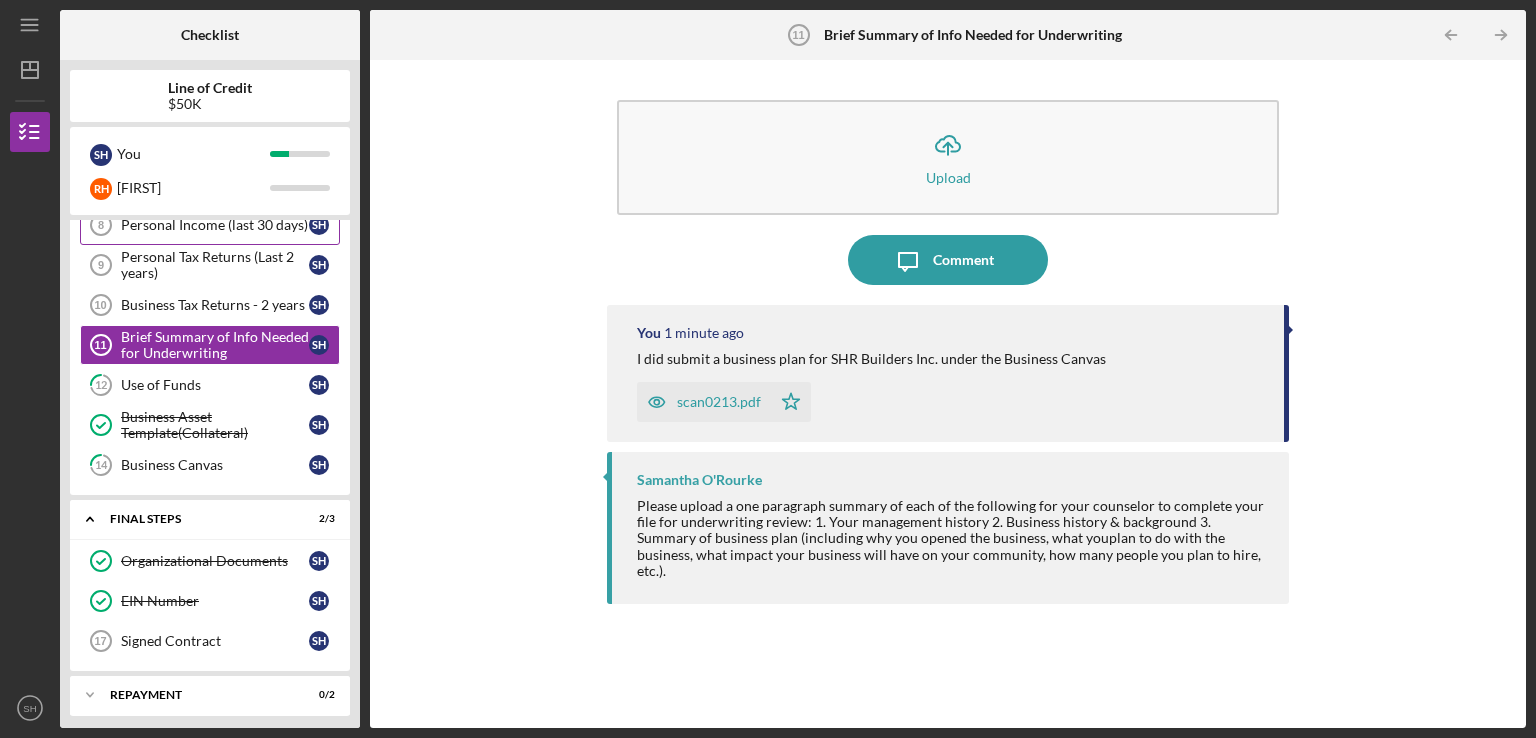 click on "Personal Income (last 30 days)" at bounding box center [215, 225] 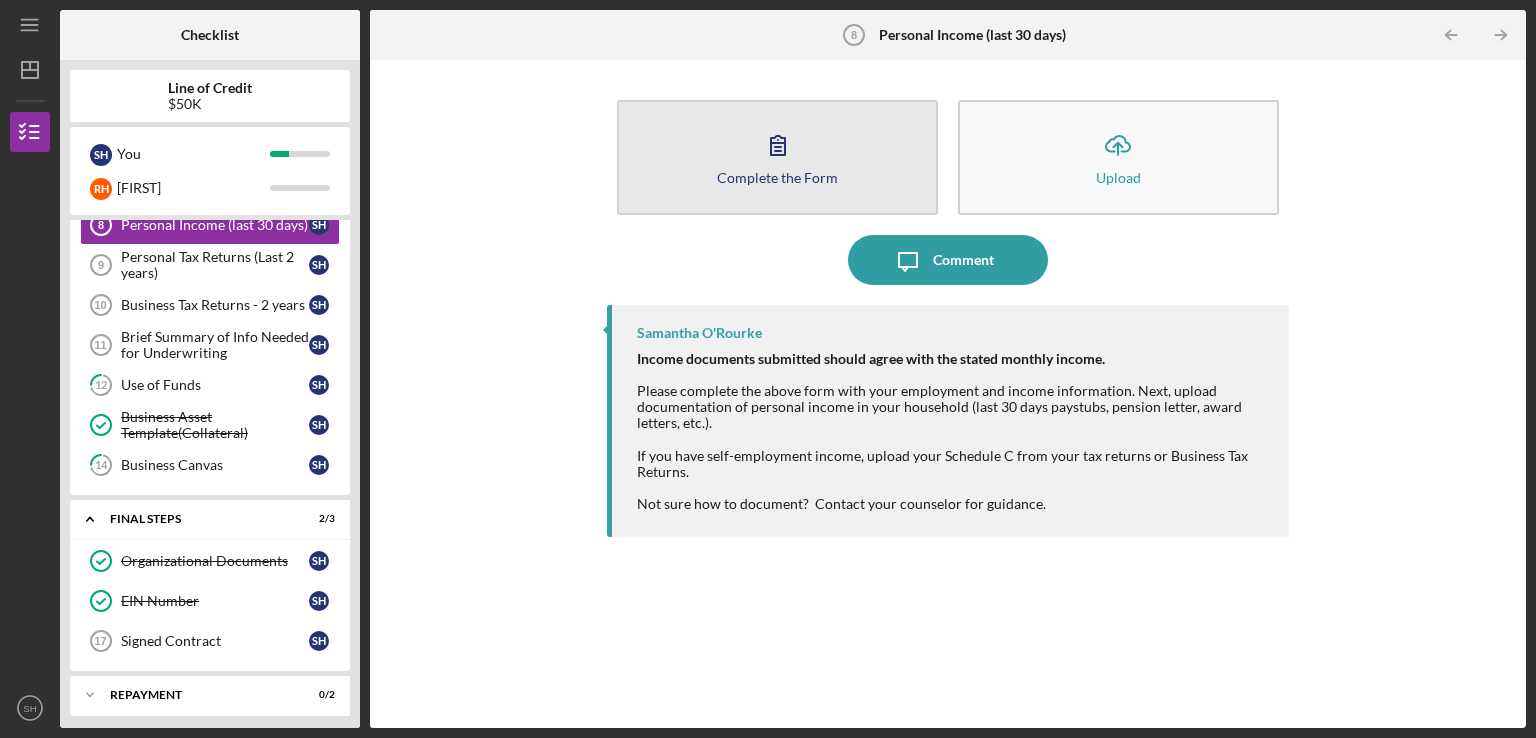 click on "Complete the Form" at bounding box center [777, 177] 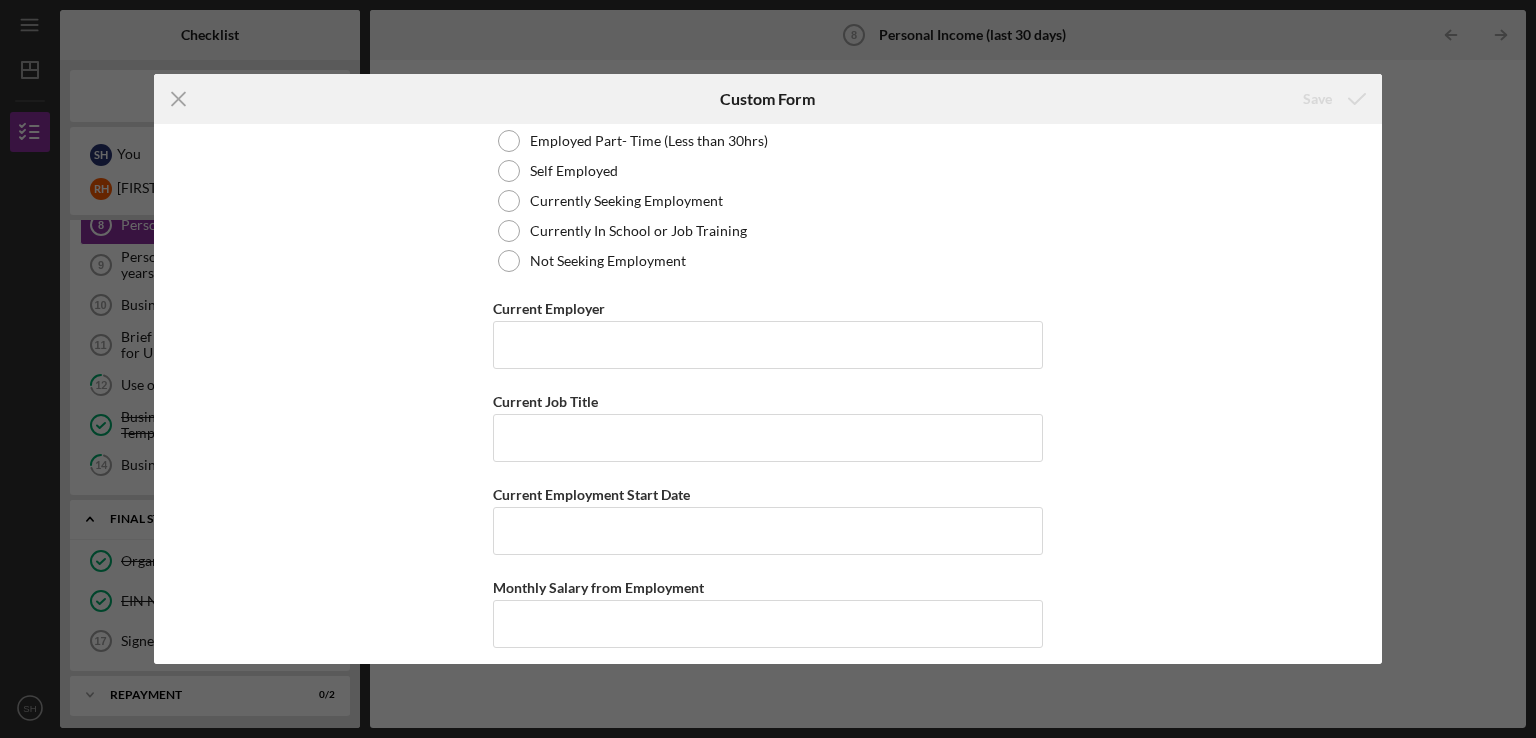 scroll, scrollTop: 0, scrollLeft: 0, axis: both 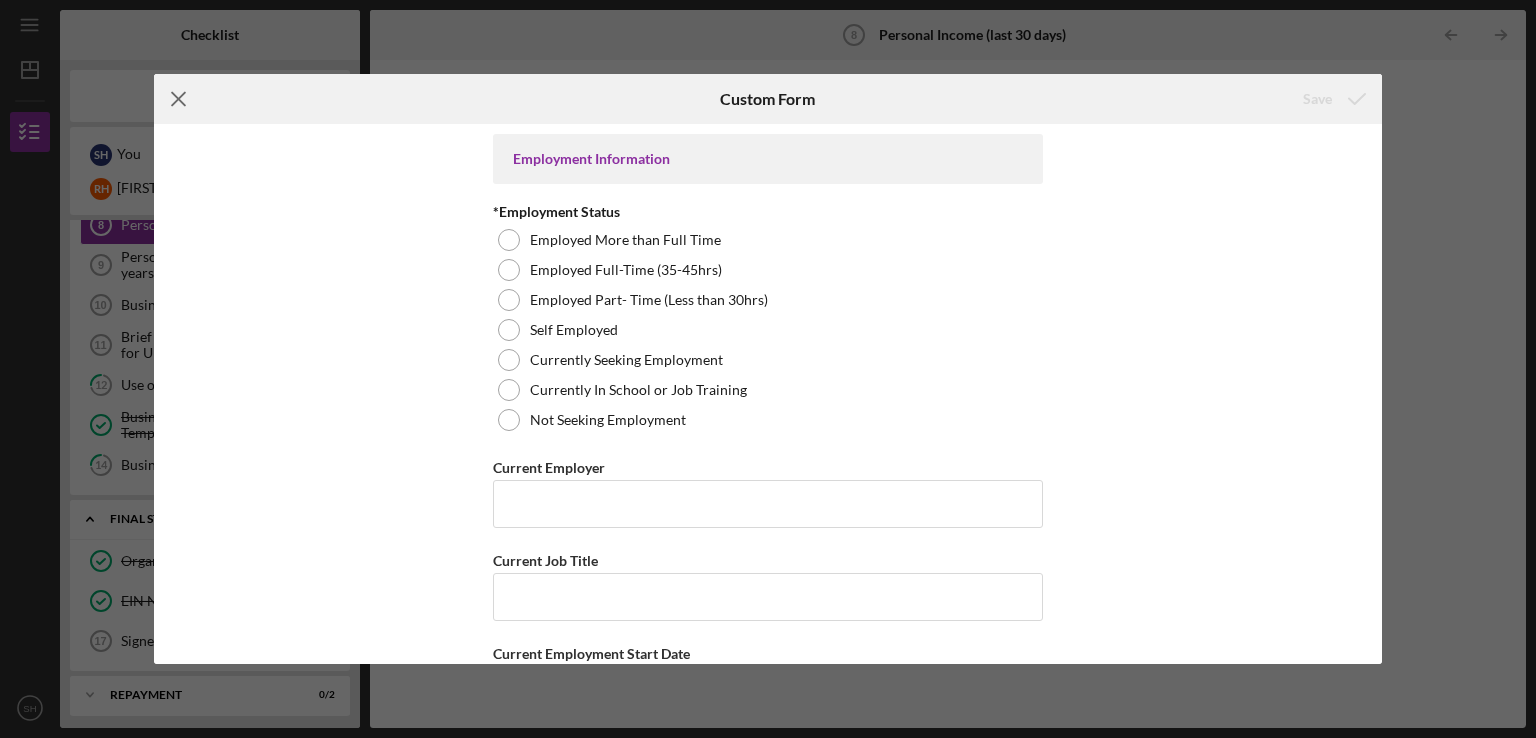 click on "Icon/Menu Close" 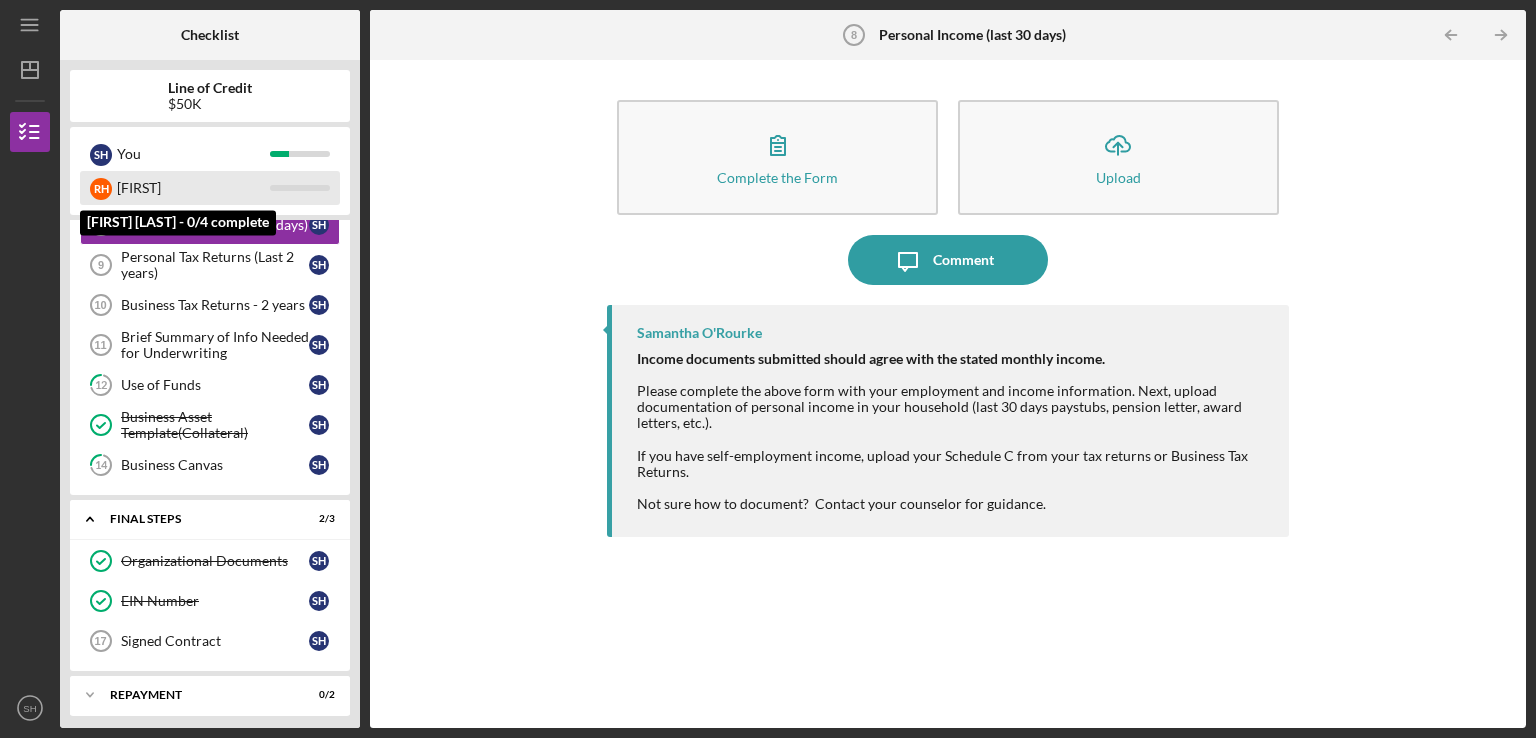 click on "[NAME]" at bounding box center (101, 189) 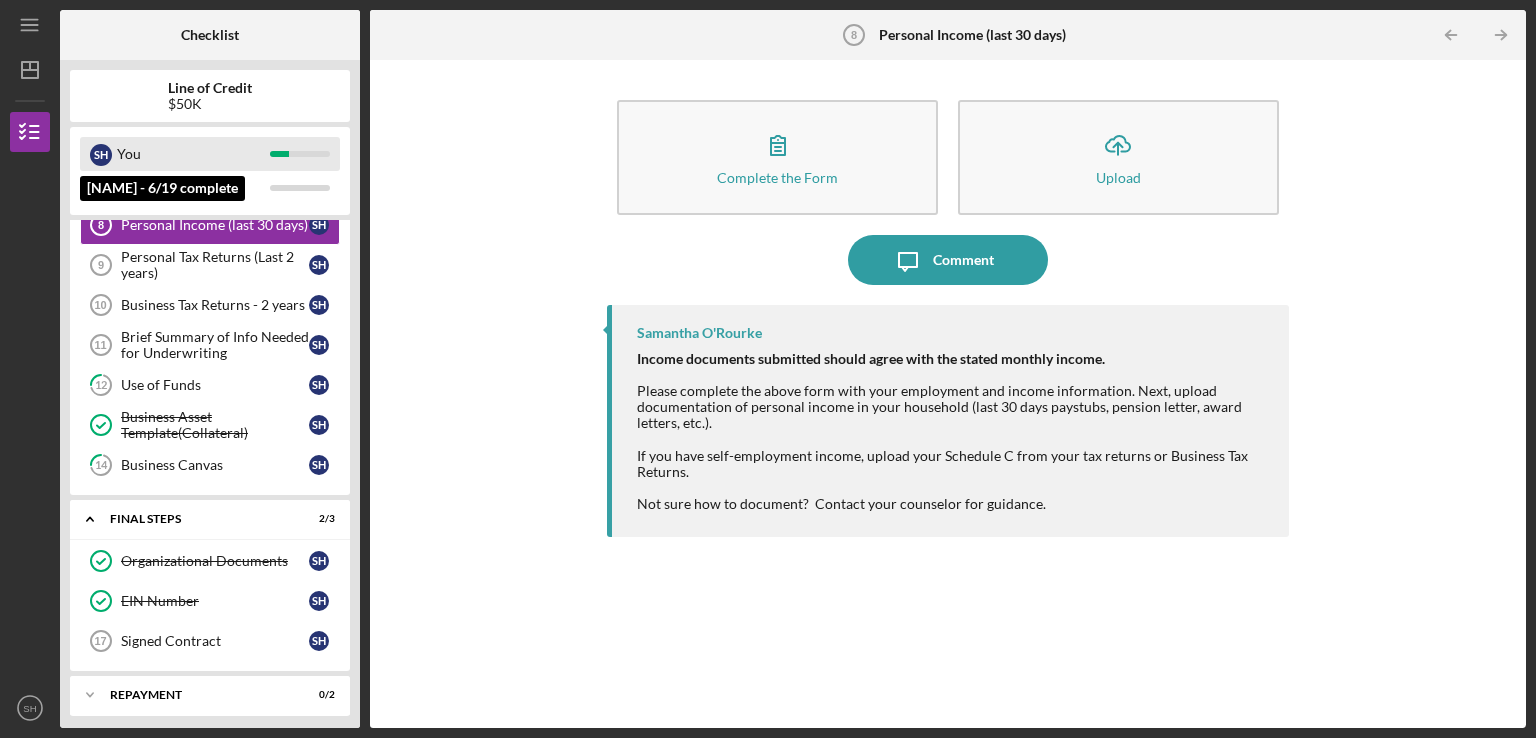 click on "You" at bounding box center [193, 154] 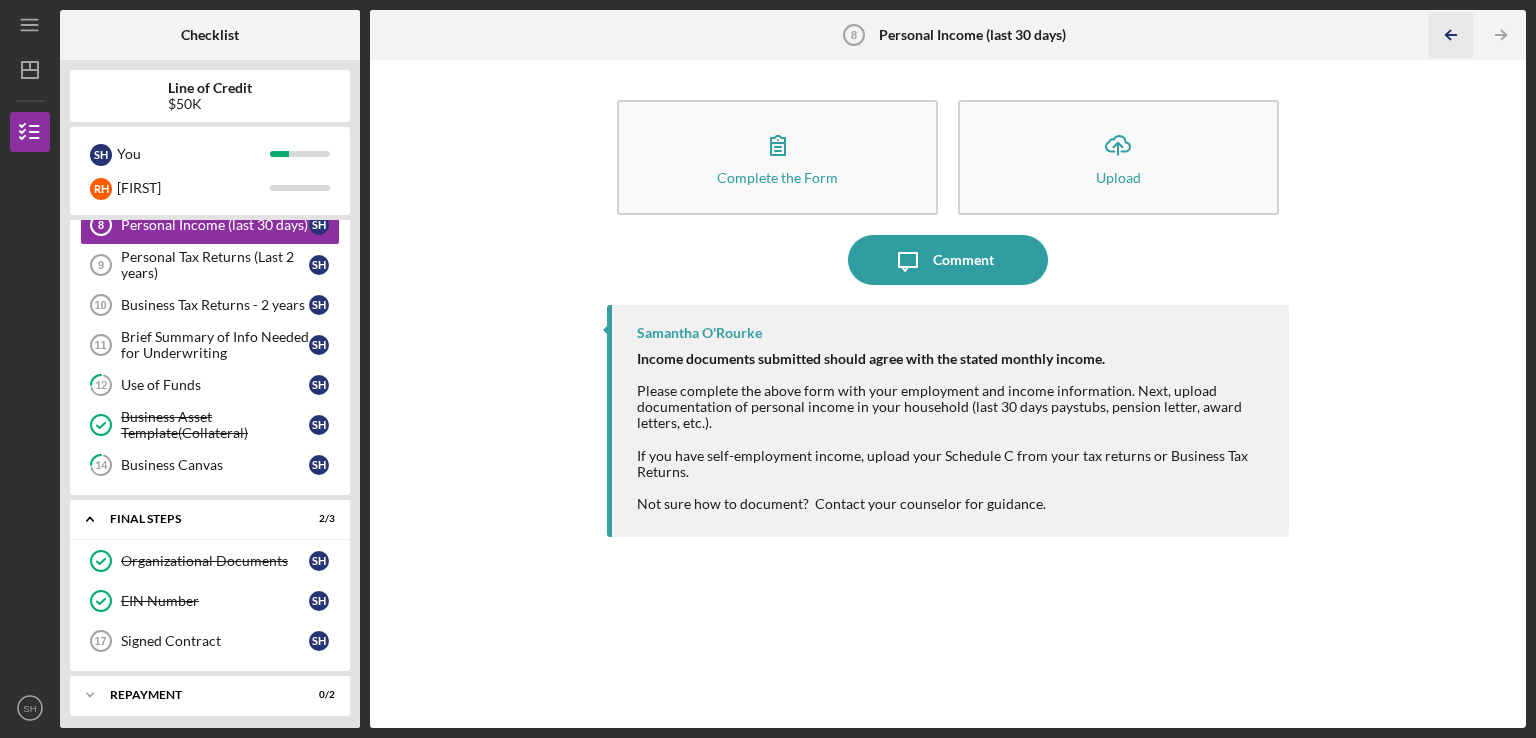 click on "Icon/Table Pagination Arrow" 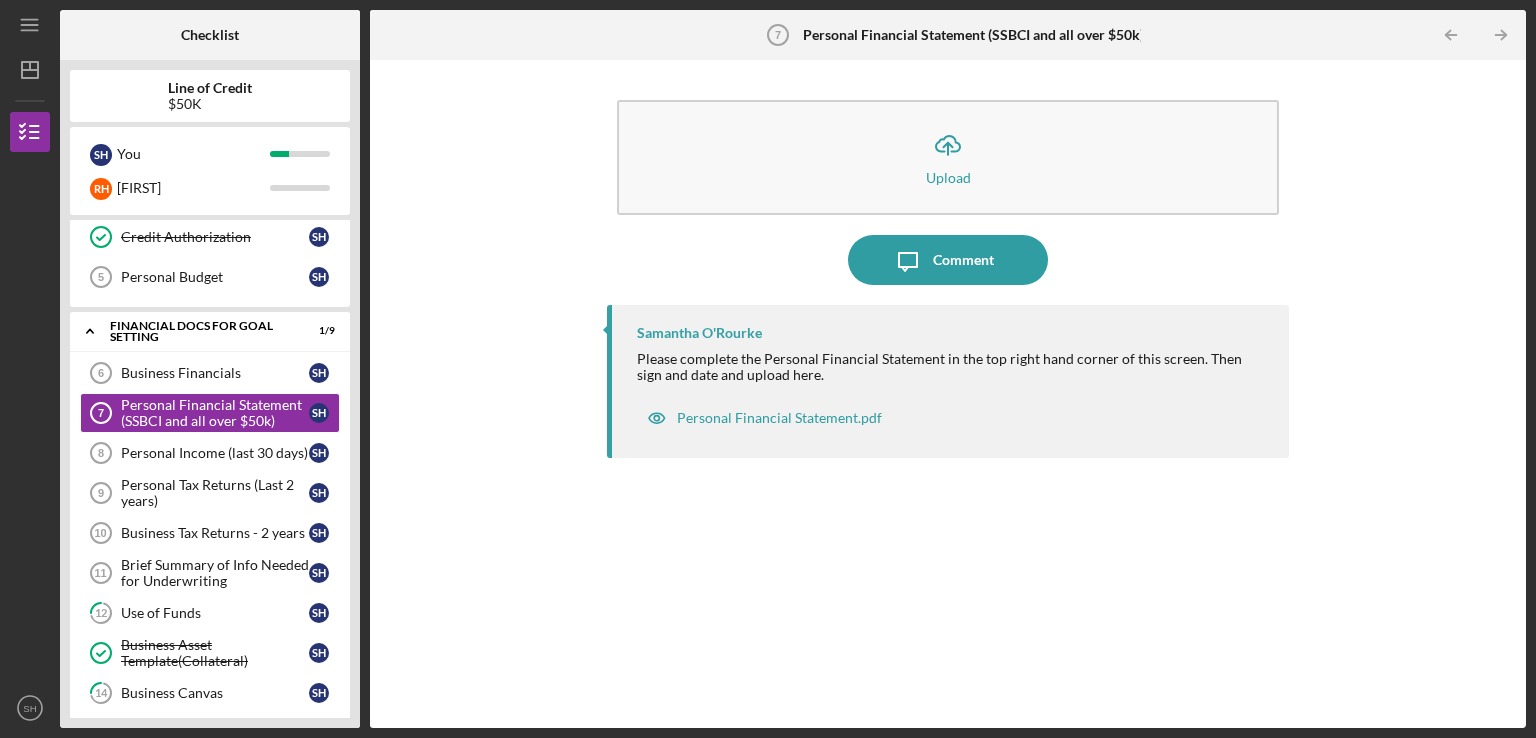 scroll, scrollTop: 105, scrollLeft: 0, axis: vertical 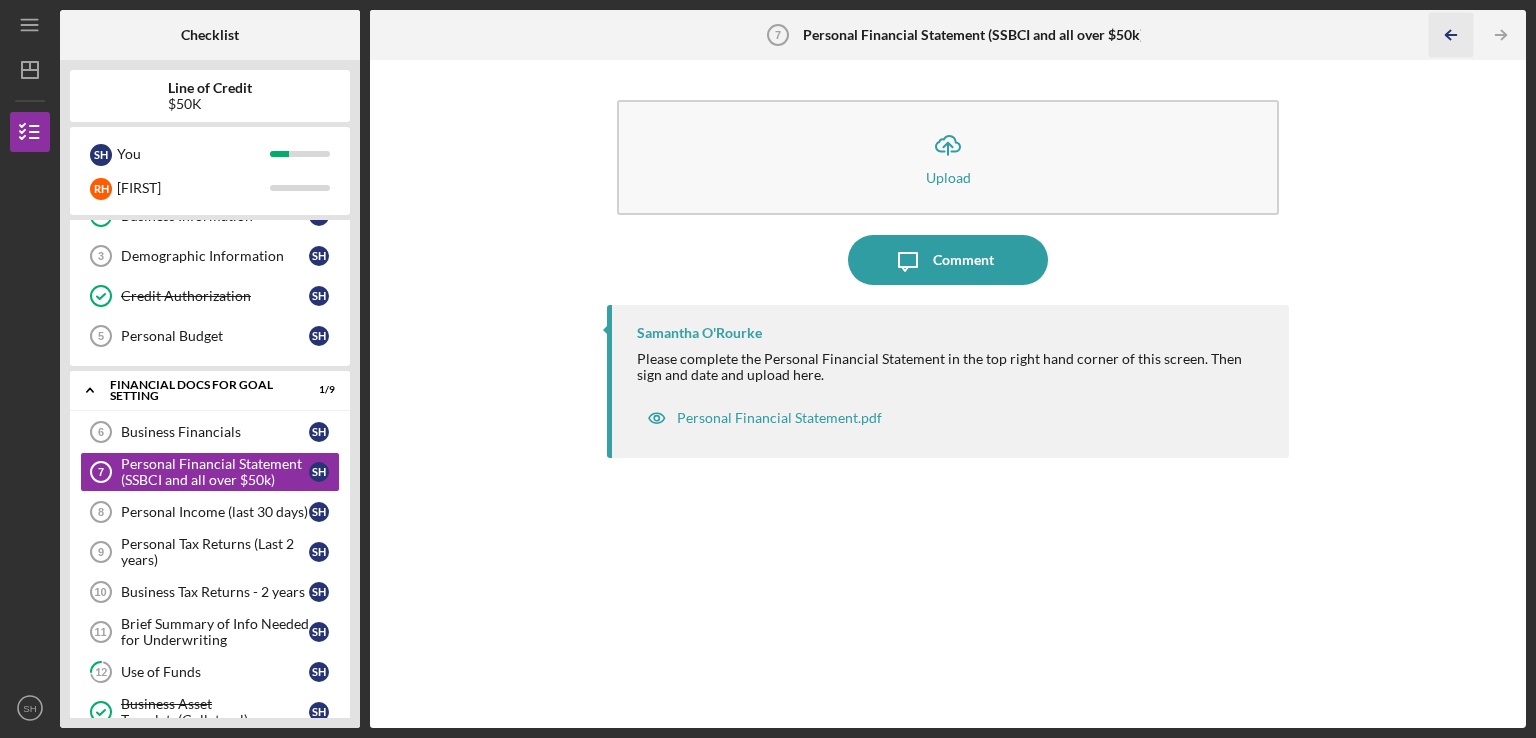 click on "Icon/Table Pagination Arrow" 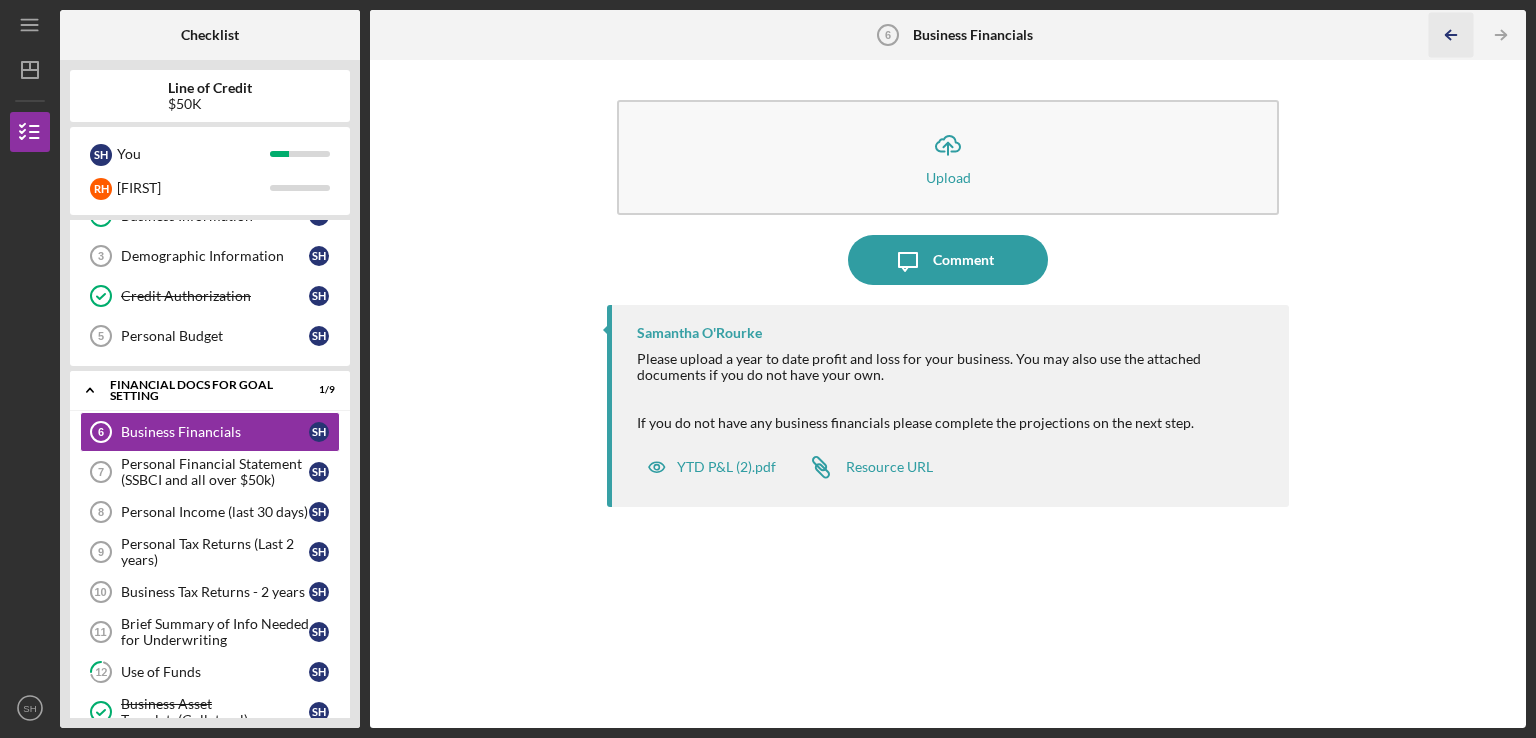 click on "Icon/Table Pagination Arrow" 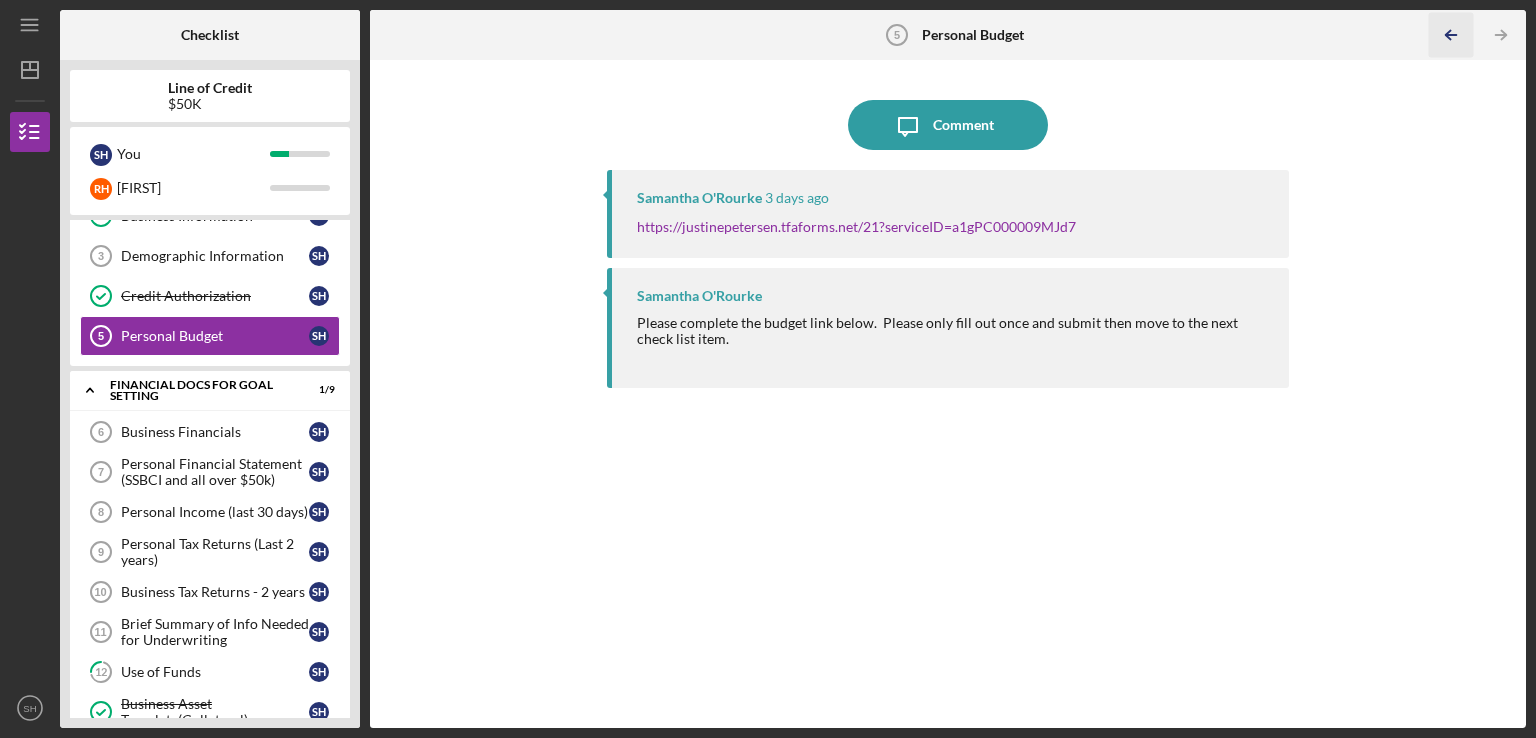 click on "Icon/Table Pagination Arrow" 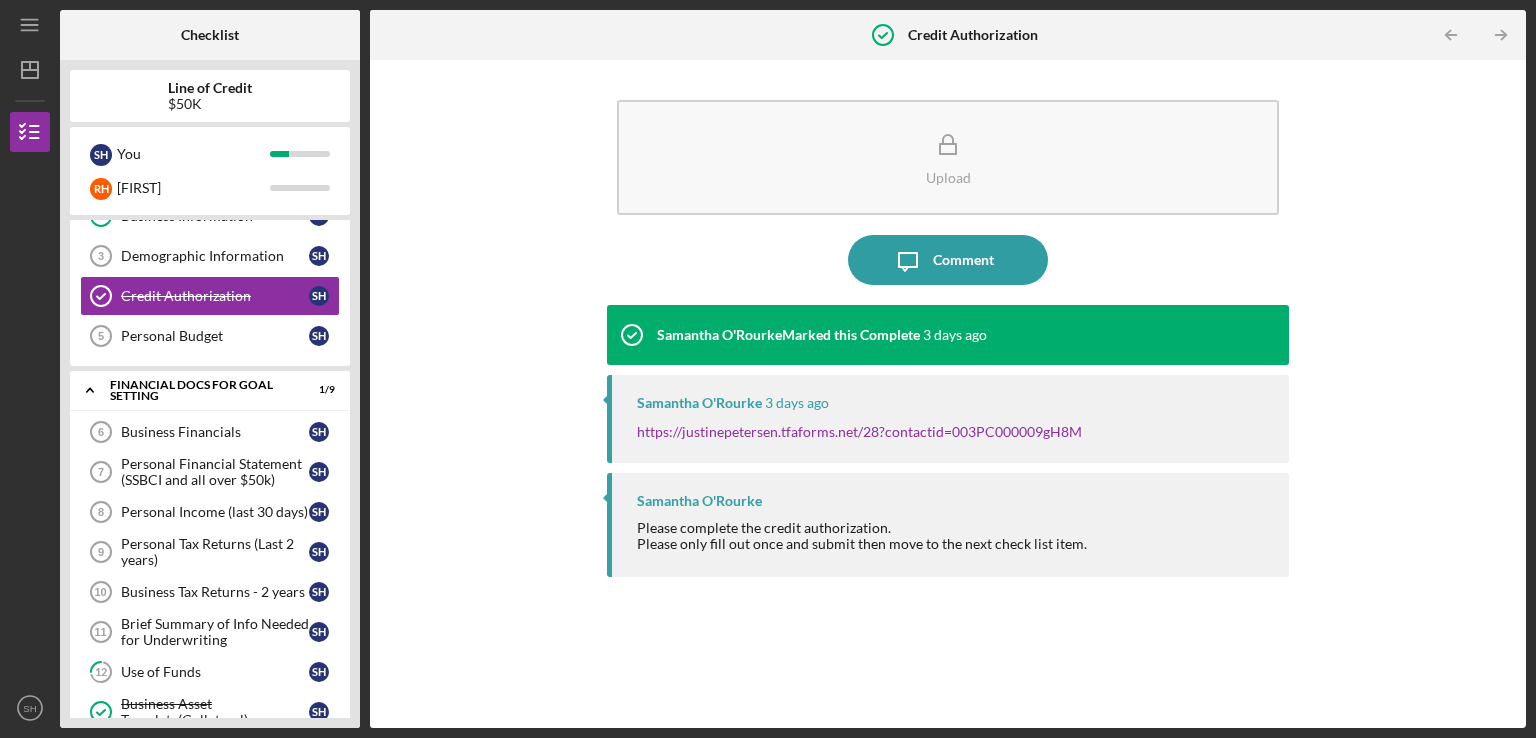 click on "Icon/Table Pagination Arrow" 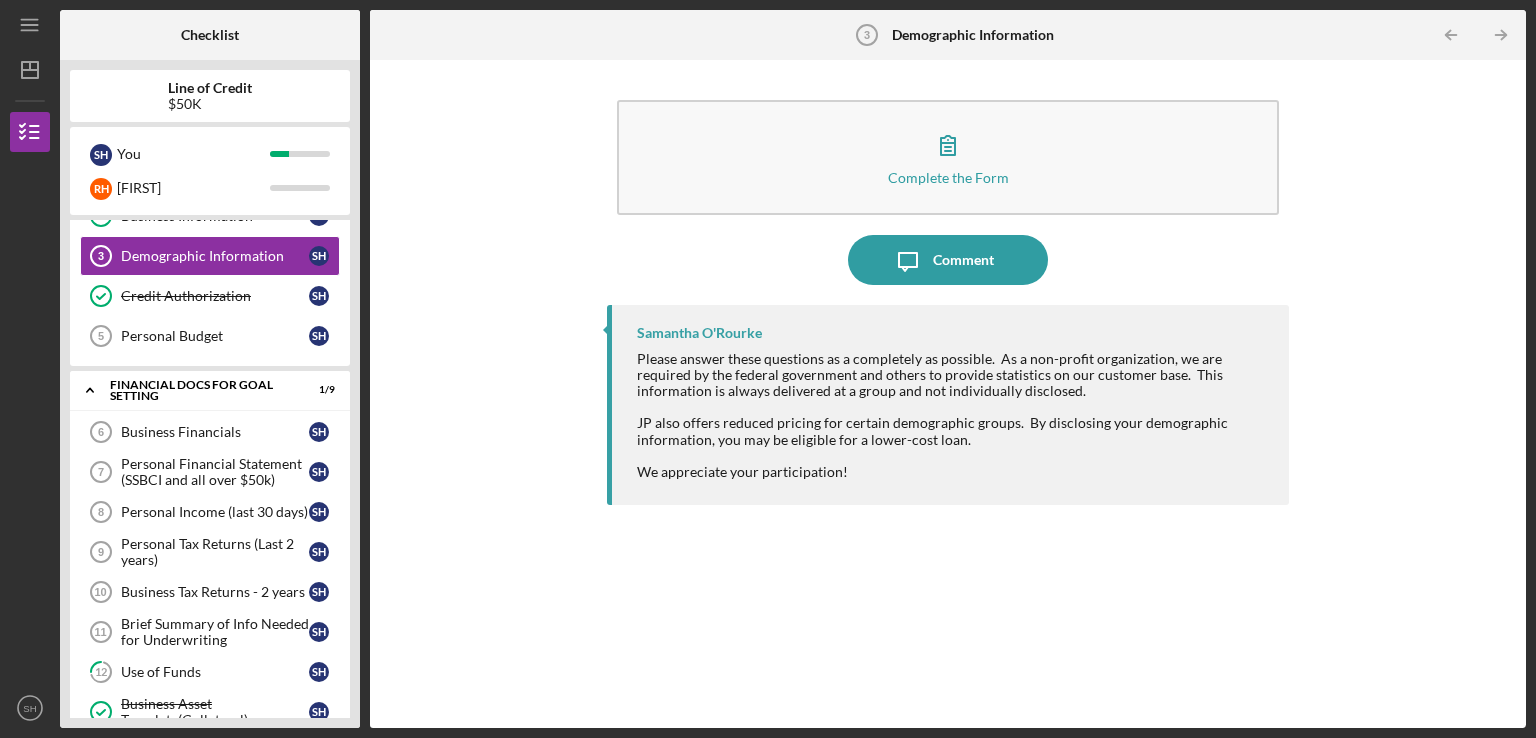 click on "Icon/Table Pagination Arrow" 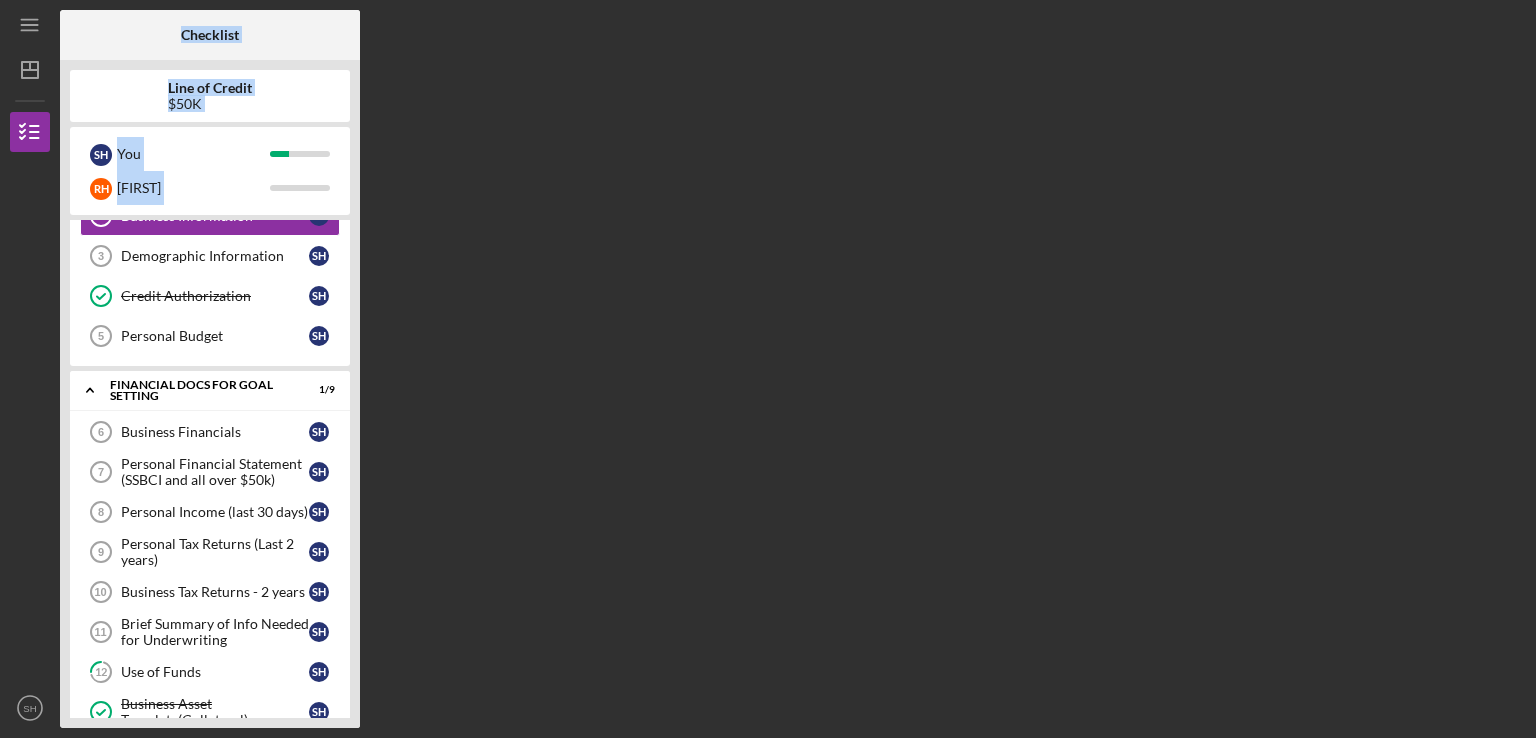 click on "Checklist Line of Credit $50K S H You R H [NAME] Icon/Expander INQUIRY INFORMATION 3 / 5 Personal Information Personal Information S H Business Information Business Information S H Demographic Information 3 Demographic Information S H Credit Authorization Credit Authorization S H Personal Budget 5 Personal Budget S H Icon/Expander Financial Docs for Goal Setting 1 / 9 Business Financials 6 Business Financials S H Personal Financial Statement (SSBCI and all over $50k) 7 Personal Financial Statement (SSBCI and all over $50k) S H Personal Income (last 30 days) 8 Personal Income (last 30 days) S H Personal Tax Returns (Last 2 years) 9 Personal Tax Returns (Last 2 years) S H Business Tax Returns - 2 years 10 Business Tax Returns - 2 years S H Brief Summary of Info Needed for Underwriting 11 Brief Summary of Info Needed for Underwriting S H 12 Use of Funds S H Business Asset Template(Collateral) Business Asset Template(Collateral) S H 14 Business Canvas S H Icon/Expander FINAL STEPS 2 / 3 Organizational Documents S" at bounding box center [793, 369] 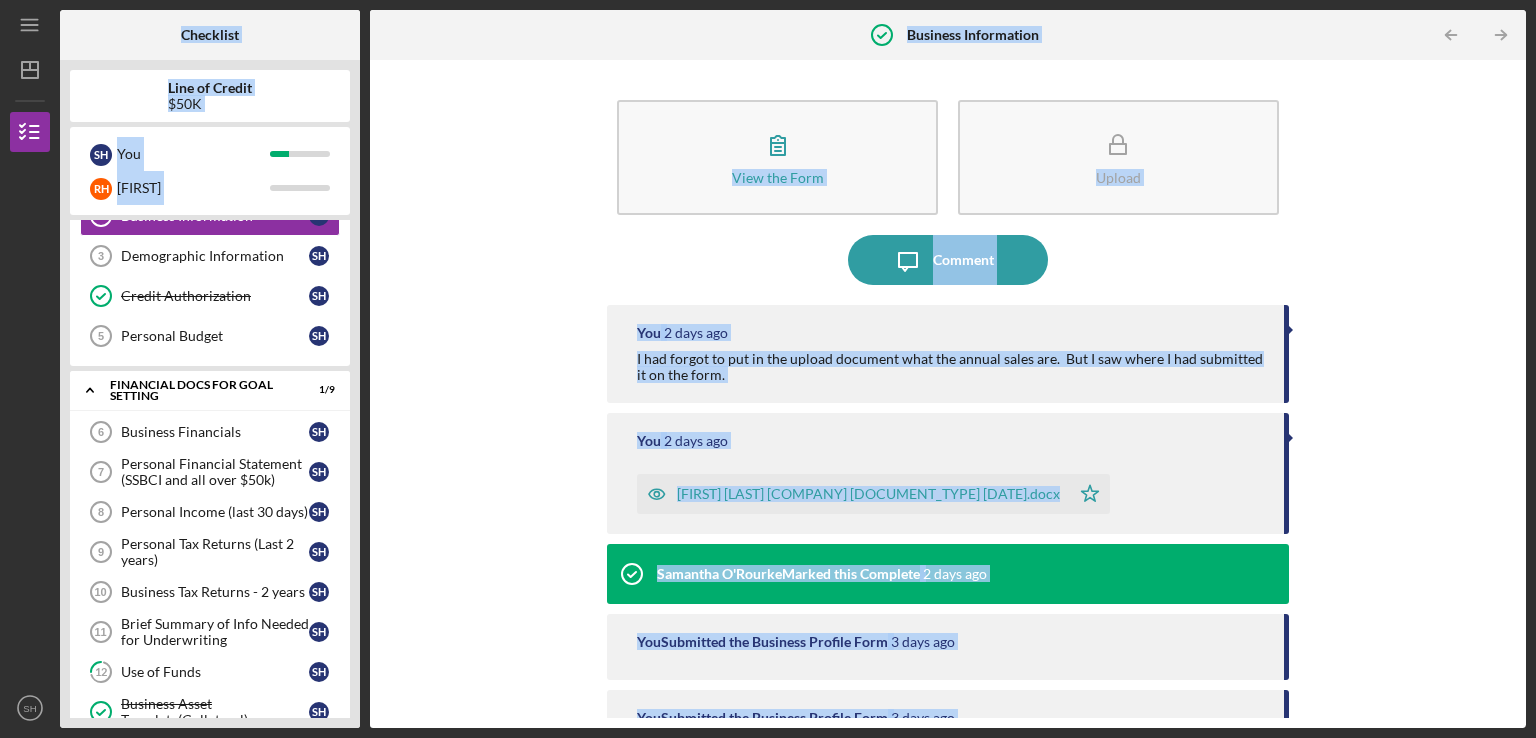 click on "Icon/Table Pagination Arrow" 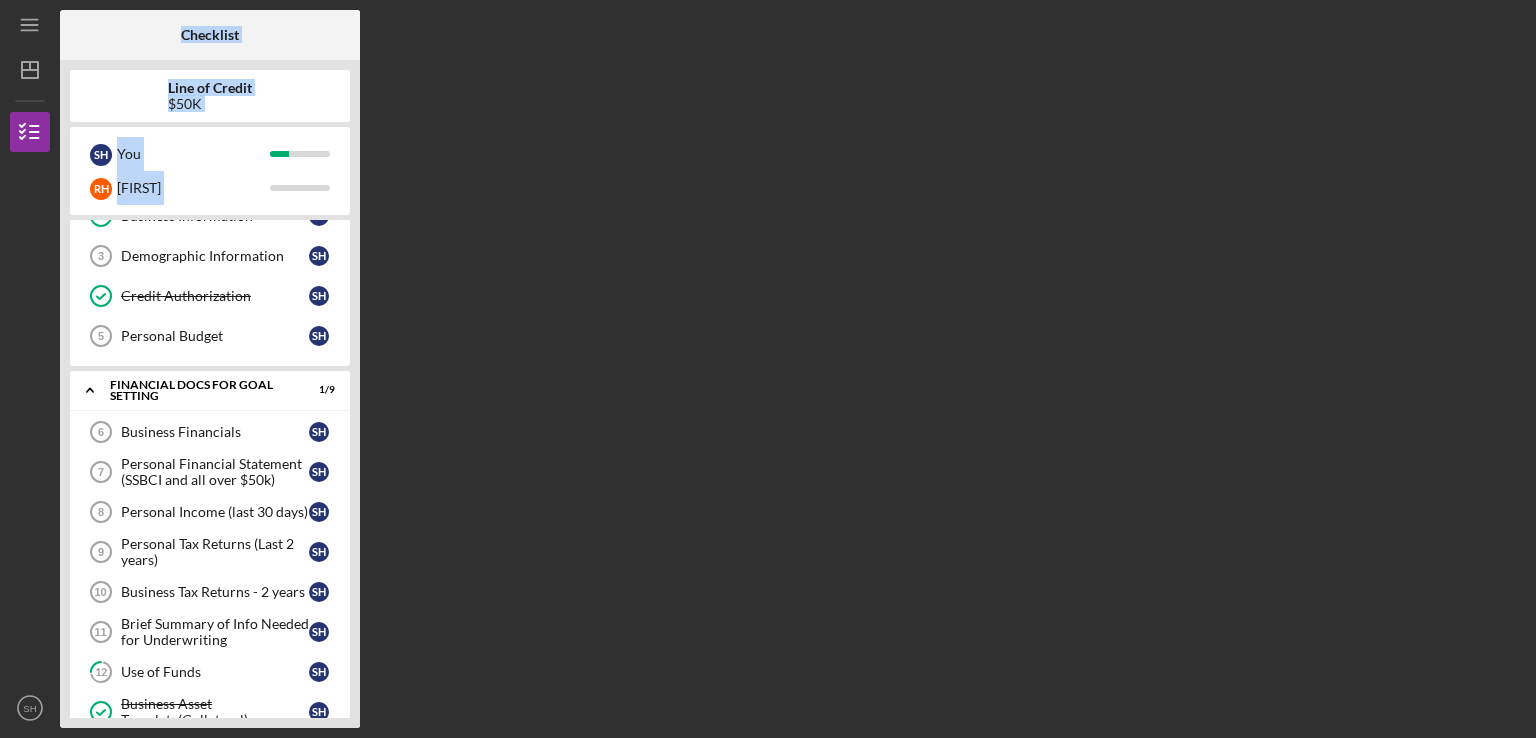scroll, scrollTop: 0, scrollLeft: 0, axis: both 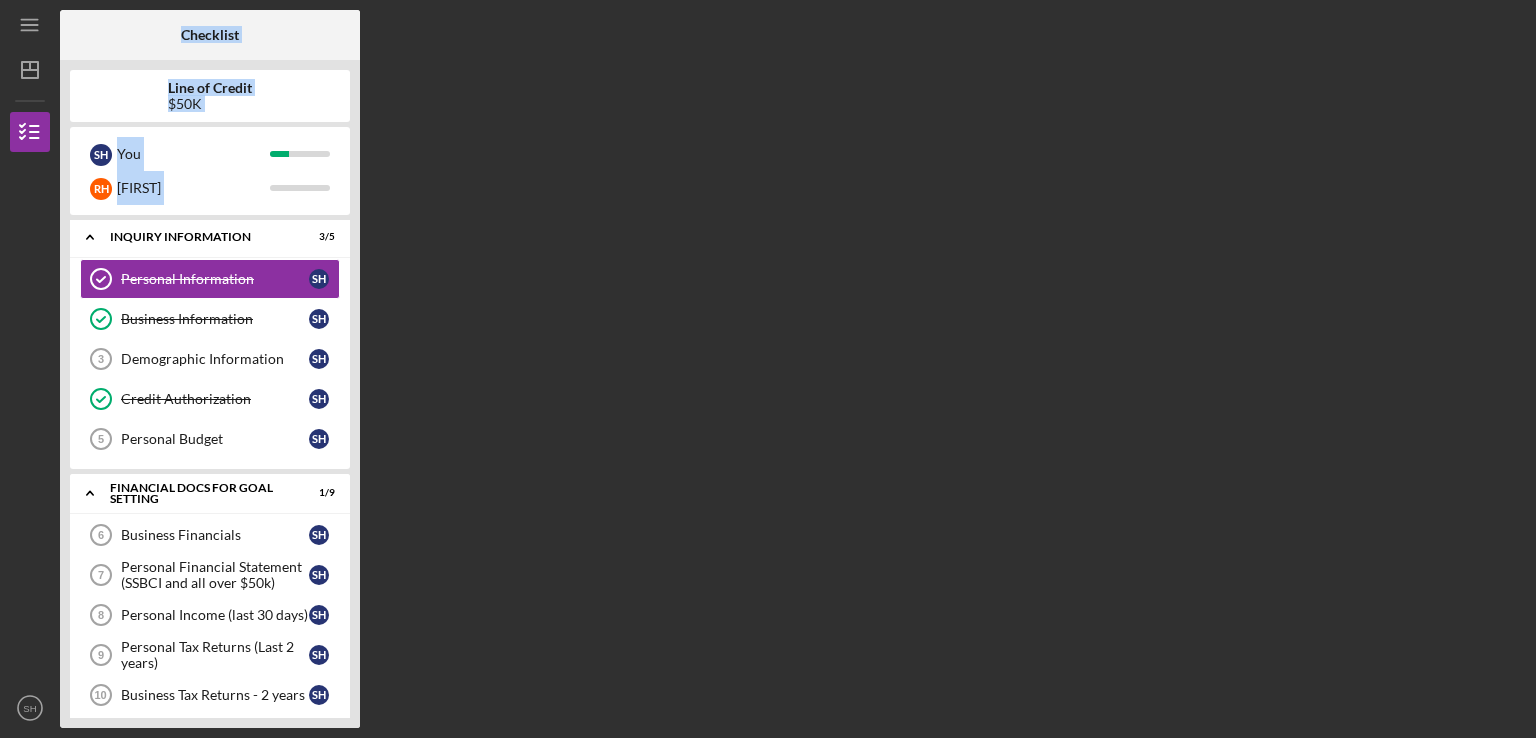 click on "Checklist Line of Credit $50K S H You R H [NAME] Icon/Expander INQUIRY INFORMATION 3 / 5 Personal Information Personal Information S H Business Information Business Information S H Demographic Information 3 Demographic Information S H Credit Authorization Credit Authorization S H Personal Budget 5 Personal Budget S H Icon/Expander Financial Docs for Goal Setting 1 / 9 Business Financials 6 Business Financials S H Personal Financial Statement (SSBCI and all over $50k) 7 Personal Financial Statement (SSBCI and all over $50k) S H Personal Income (last 30 days) 8 Personal Income (last 30 days) S H Personal Tax Returns (Last 2 years) 9 Personal Tax Returns (Last 2 years) S H Business Tax Returns - 2 years 10 Business Tax Returns - 2 years S H Brief Summary of Info Needed for Underwriting 11 Brief Summary of Info Needed for Underwriting S H 12 Use of Funds S H Business Asset Template(Collateral) Business Asset Template(Collateral) S H 14 Business Canvas S H Icon/Expander FINAL STEPS 2 / 3 Organizational Documents S" at bounding box center [793, 369] 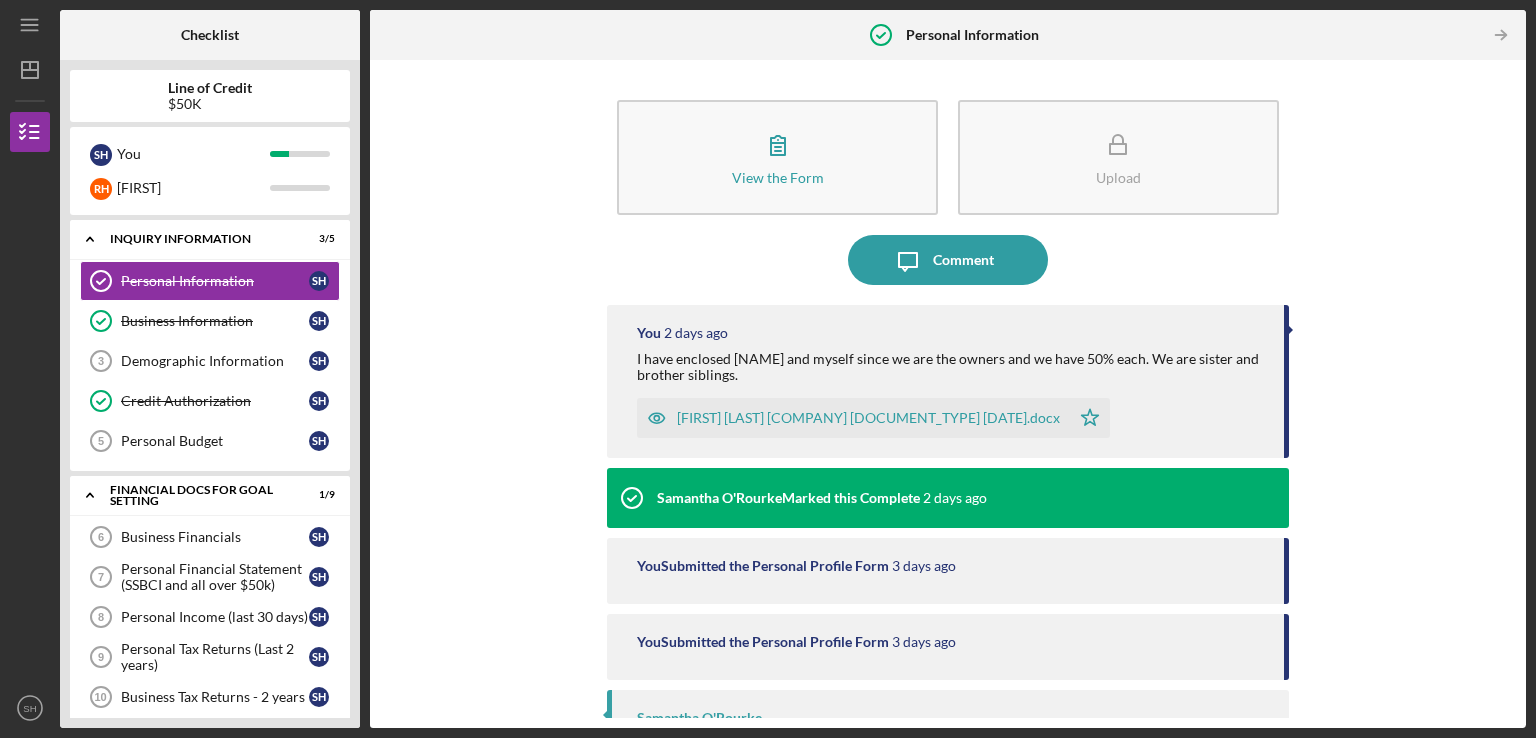 click at bounding box center (1456, 35) 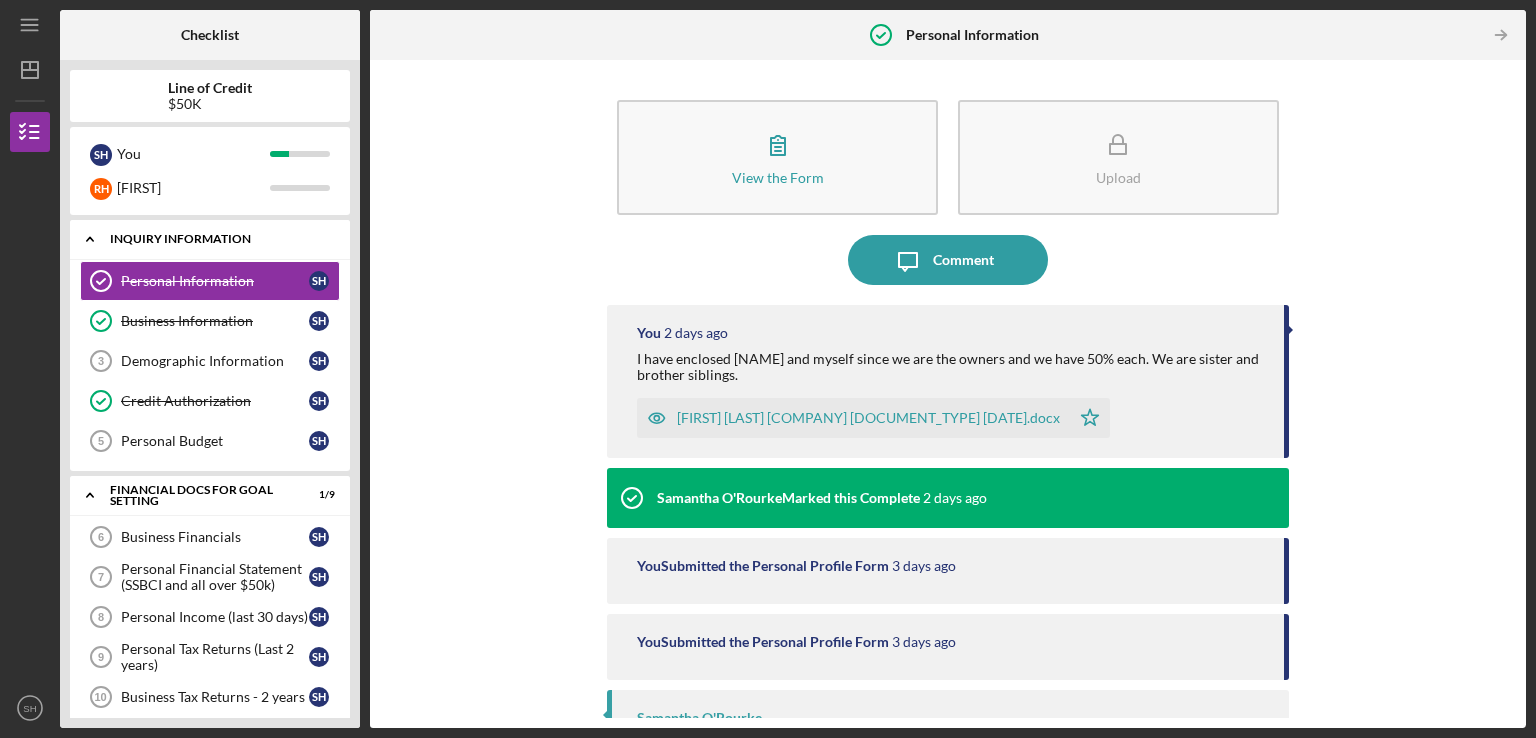 click on "INQUIRY INFORMATION" at bounding box center (217, 239) 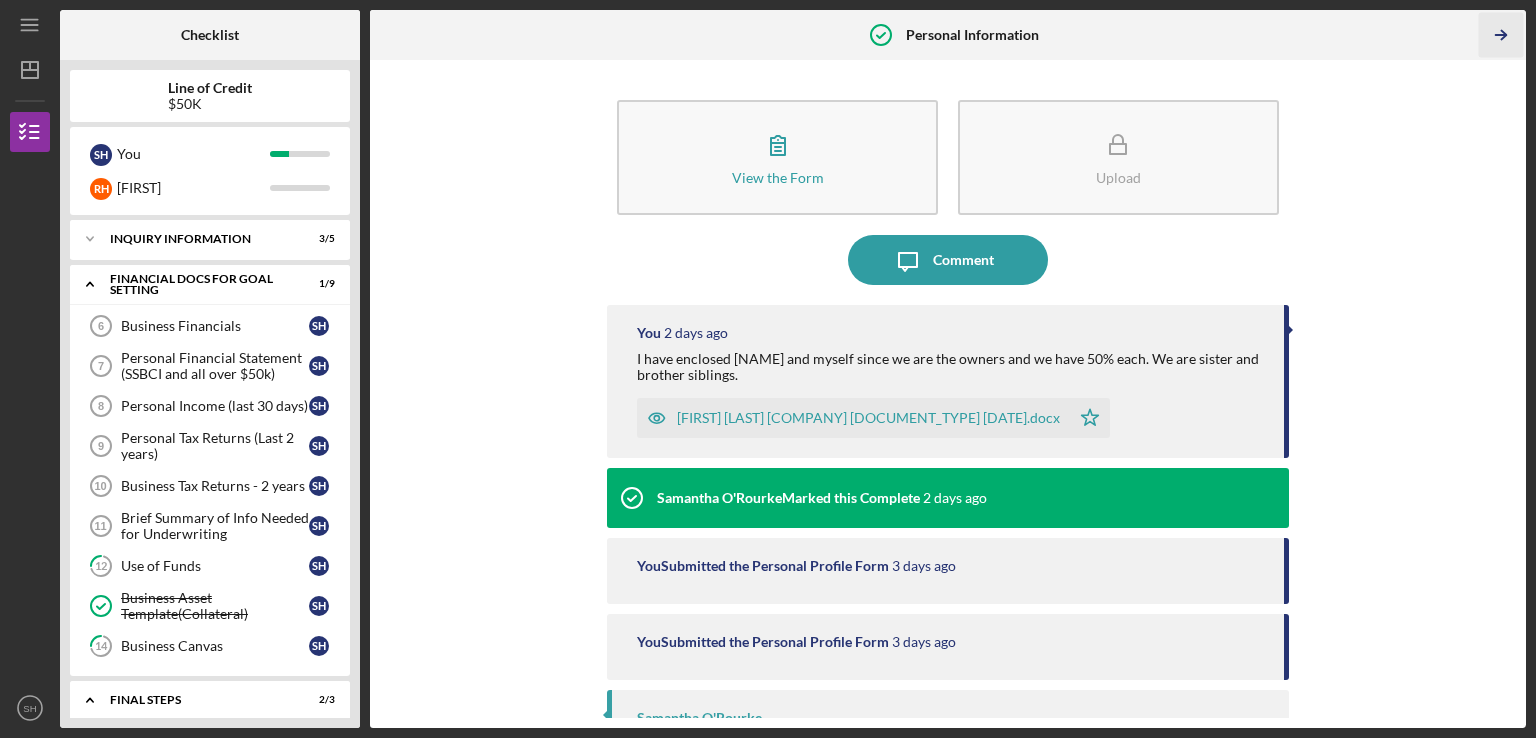click 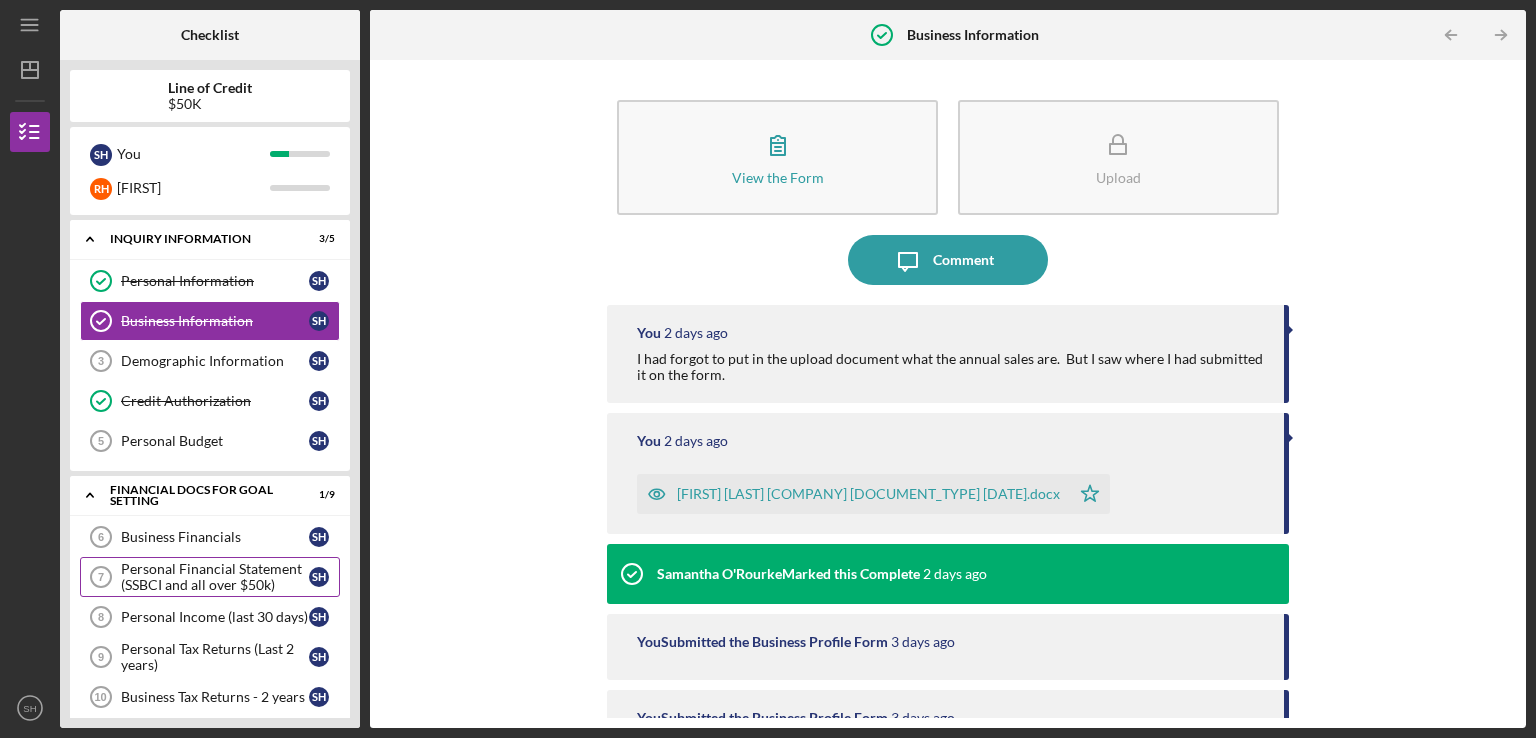 click on "Personal Financial Statement (SSBCI and all over $50k)" at bounding box center (215, 577) 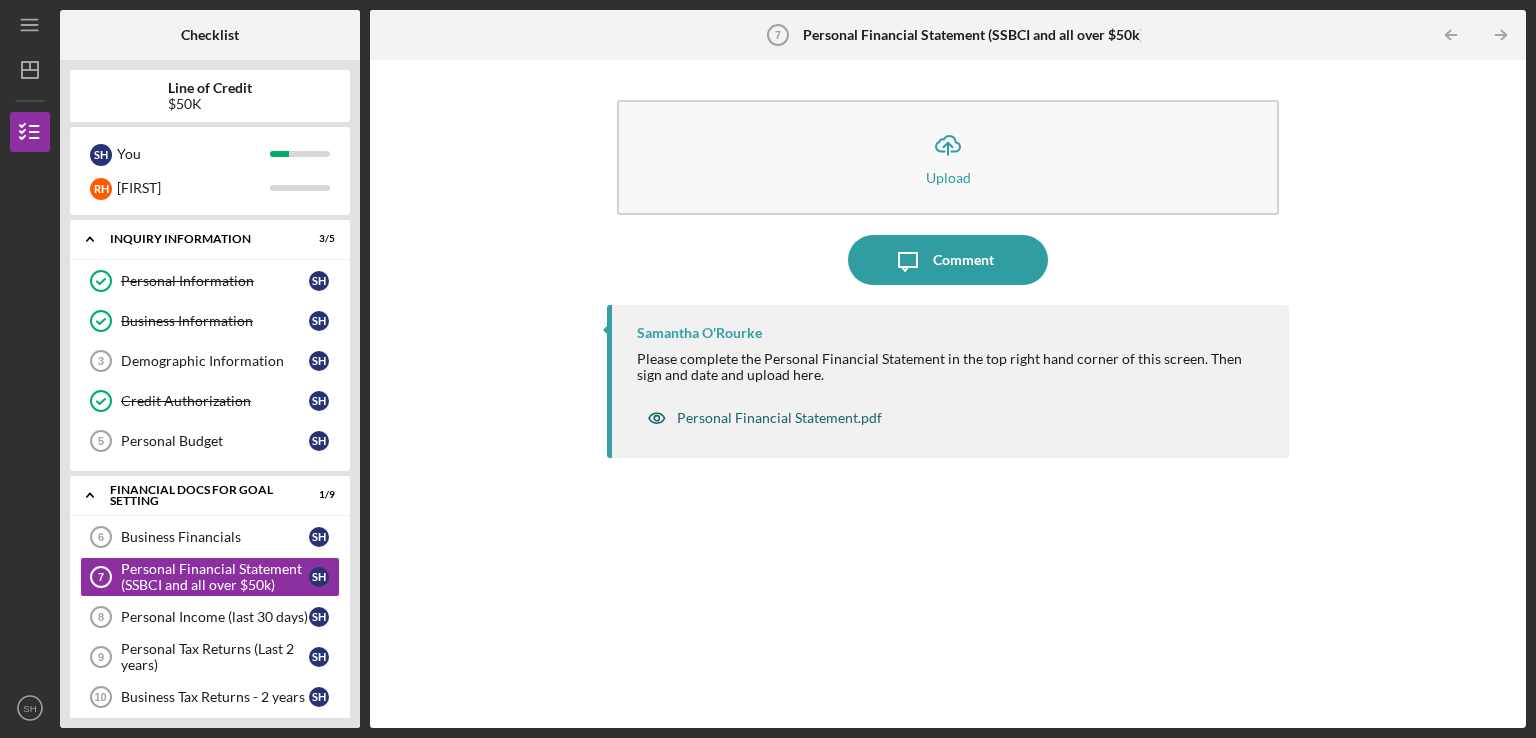 click on "Personal Financial Statement.pdf" at bounding box center [779, 418] 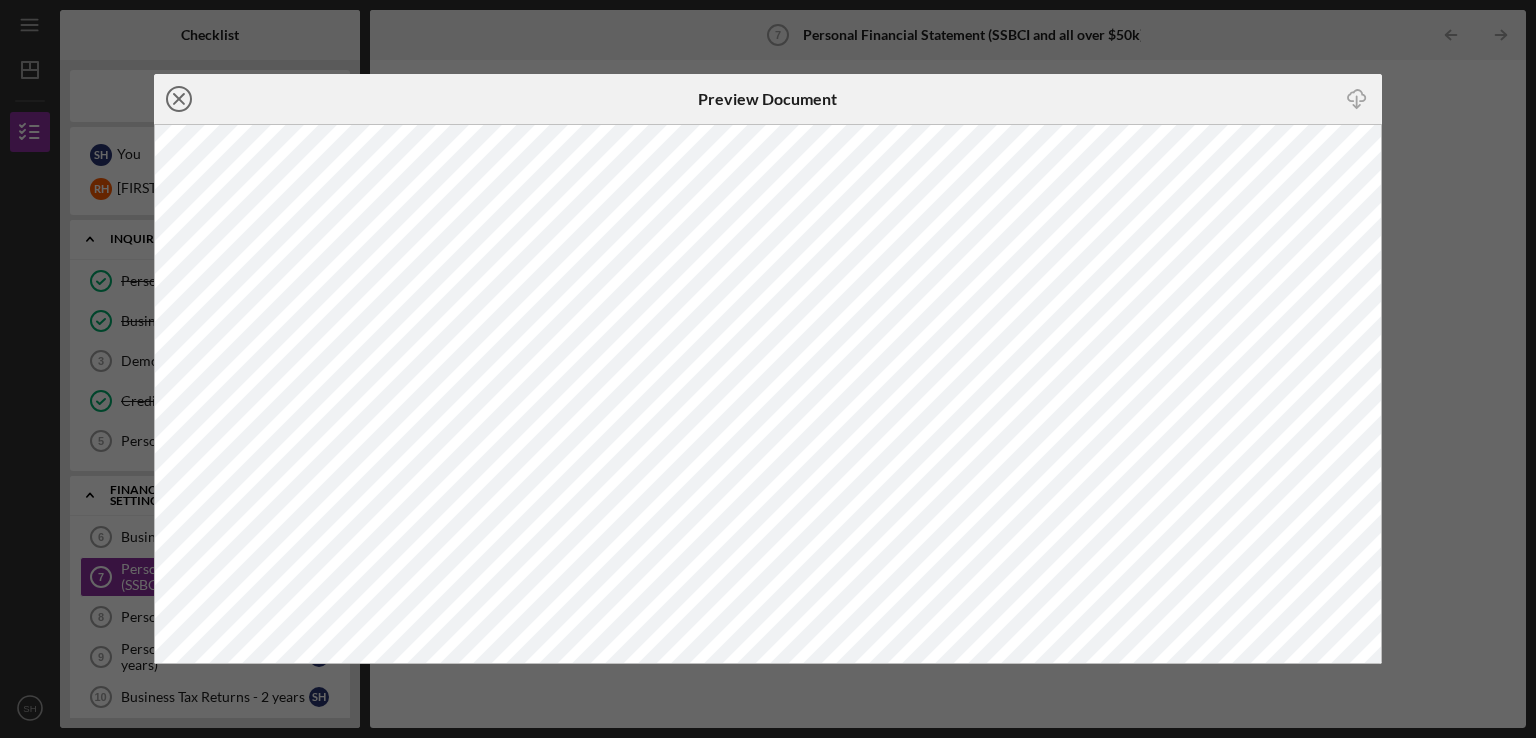 click on "Icon/Close" 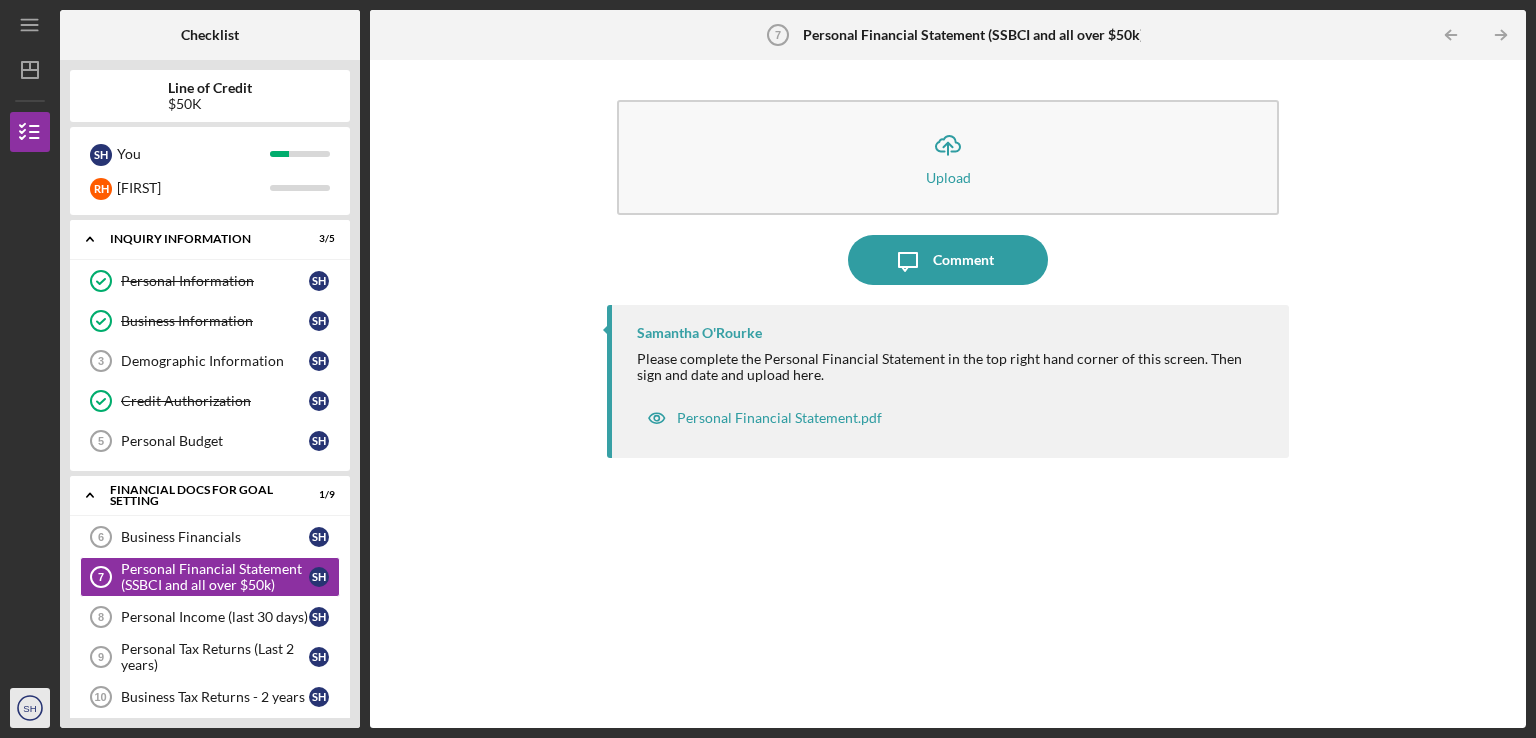 click on "SH" 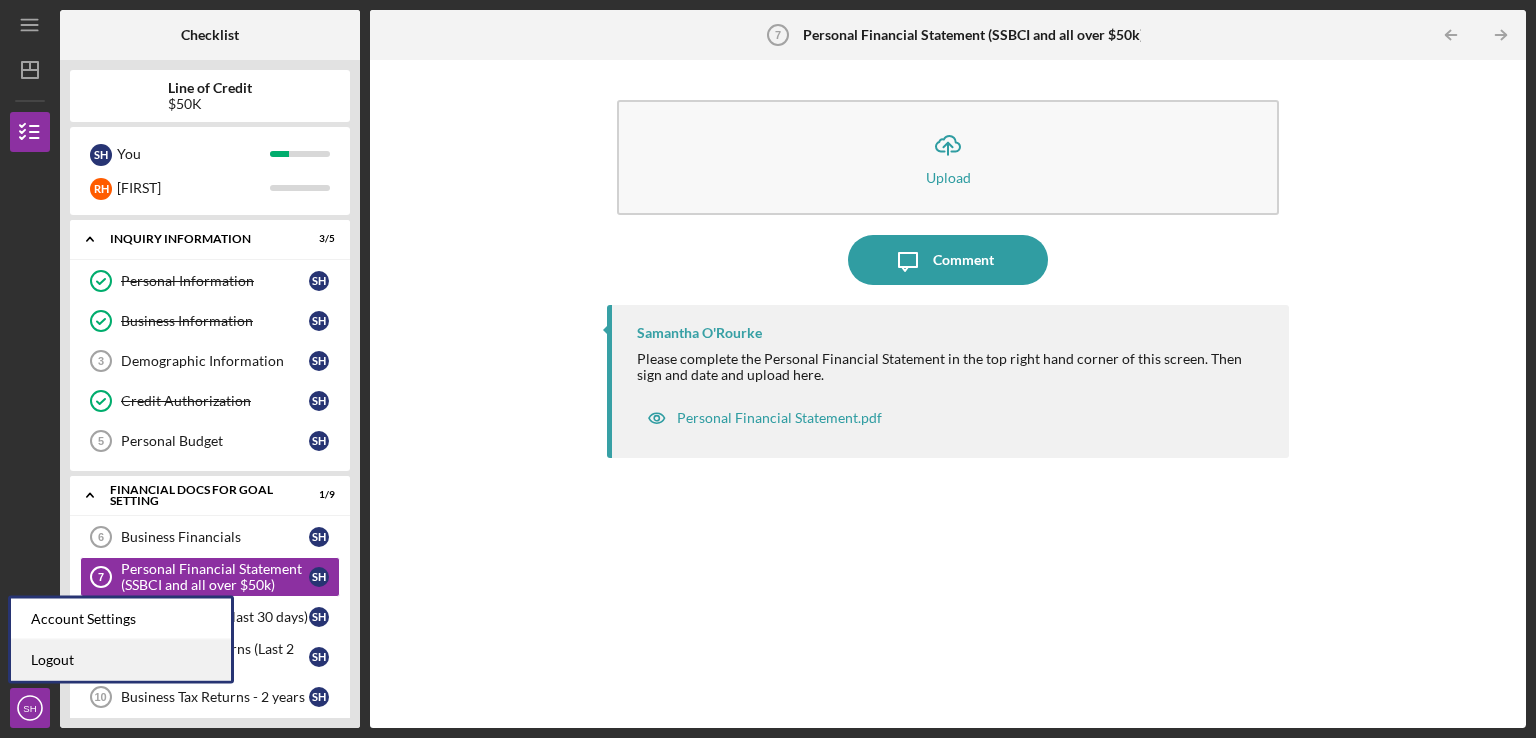 click on "Logout" at bounding box center (121, 660) 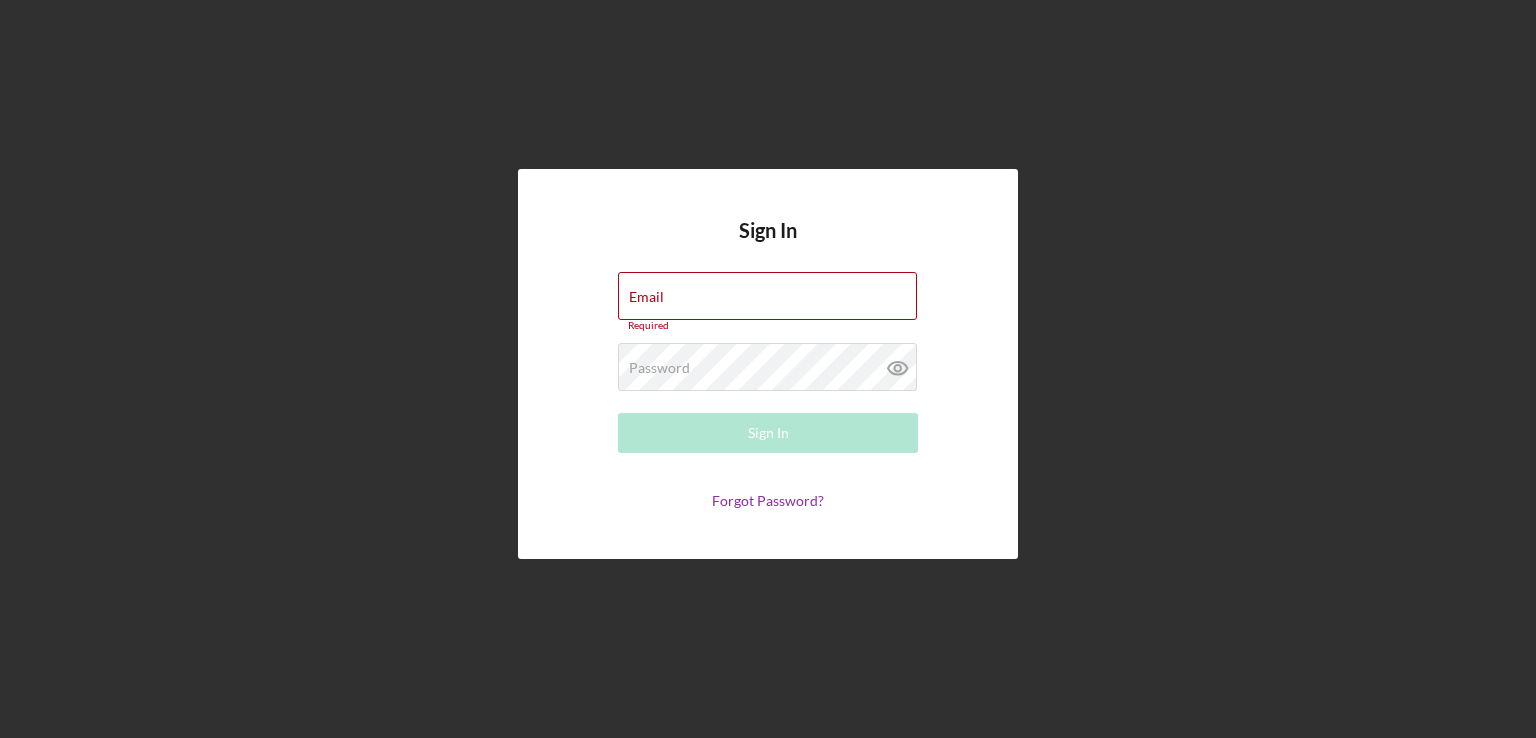 drag, startPoint x: 39, startPoint y: 652, endPoint x: 0, endPoint y: 631, distance: 44.294468 